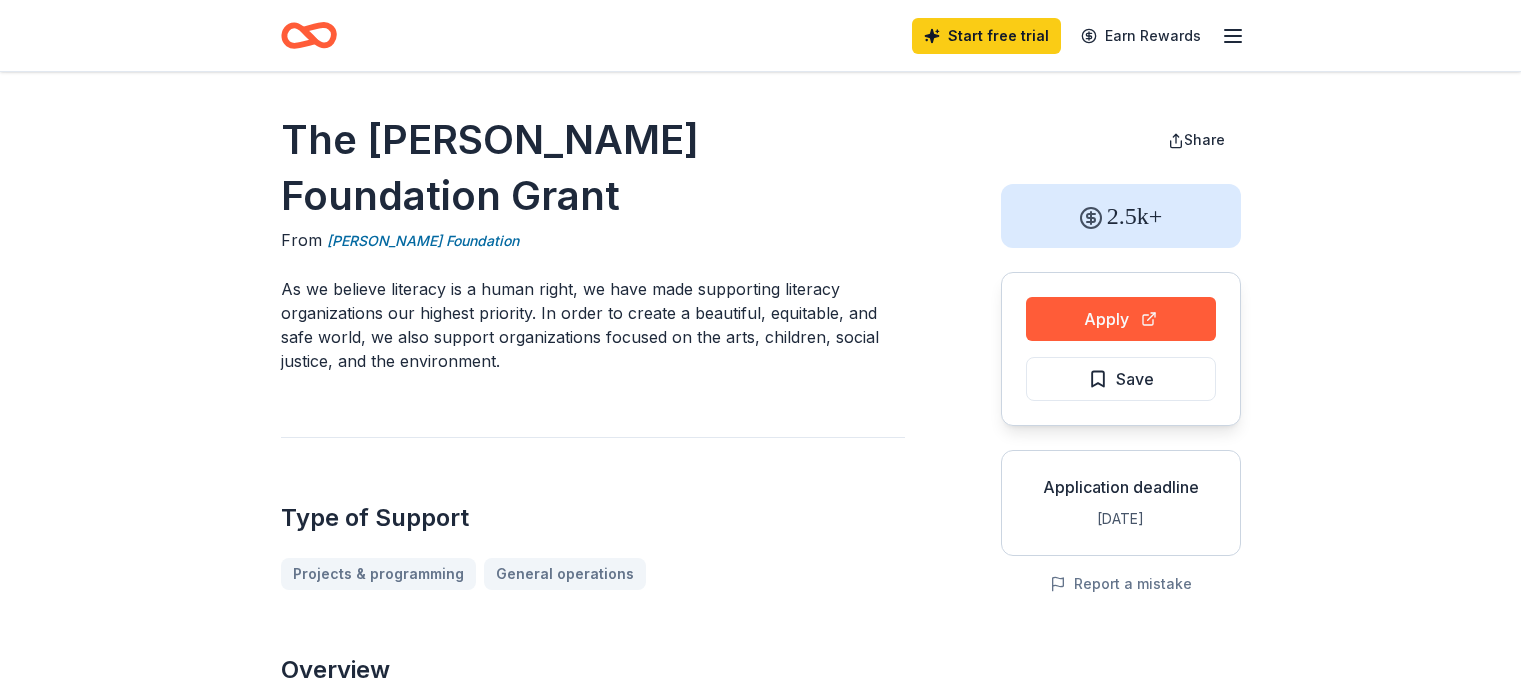 scroll, scrollTop: 0, scrollLeft: 0, axis: both 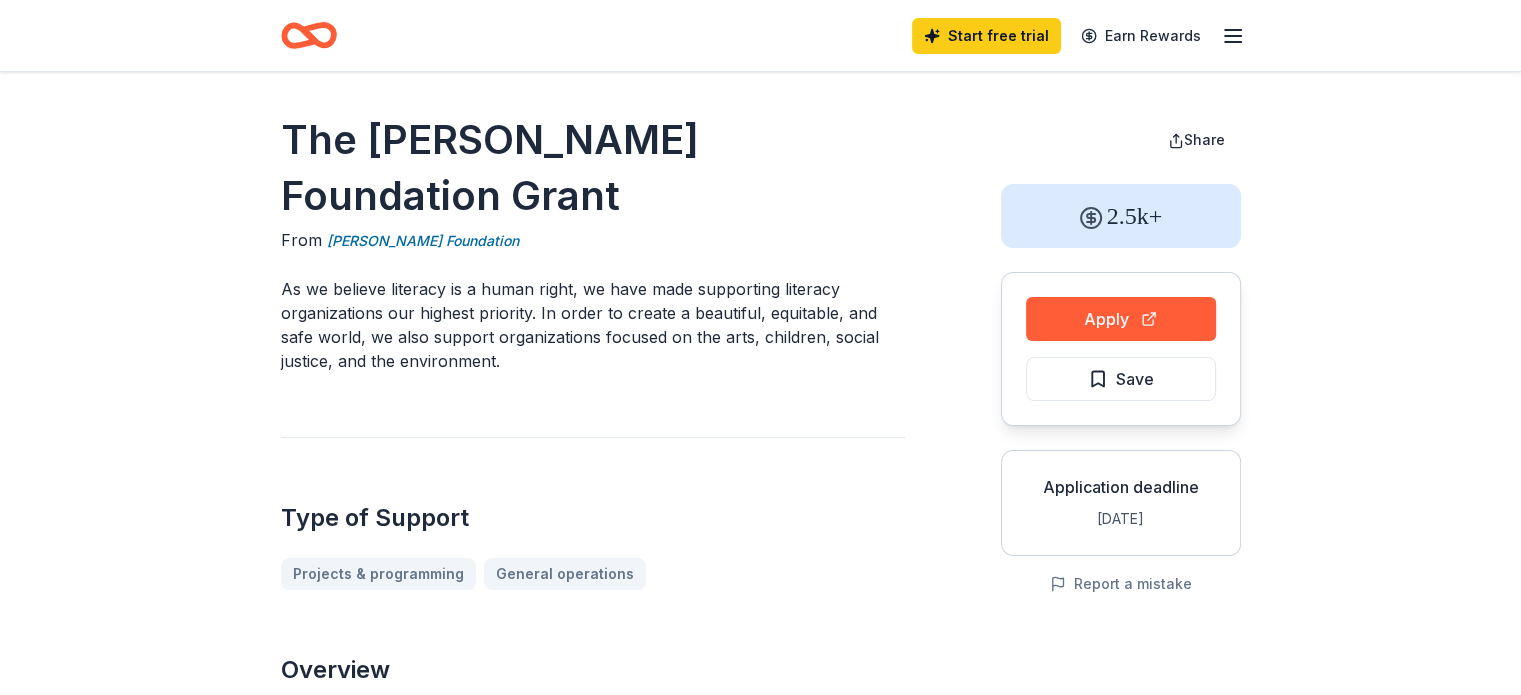 drag, startPoint x: 616, startPoint y: 280, endPoint x: 743, endPoint y: 331, distance: 136.85759 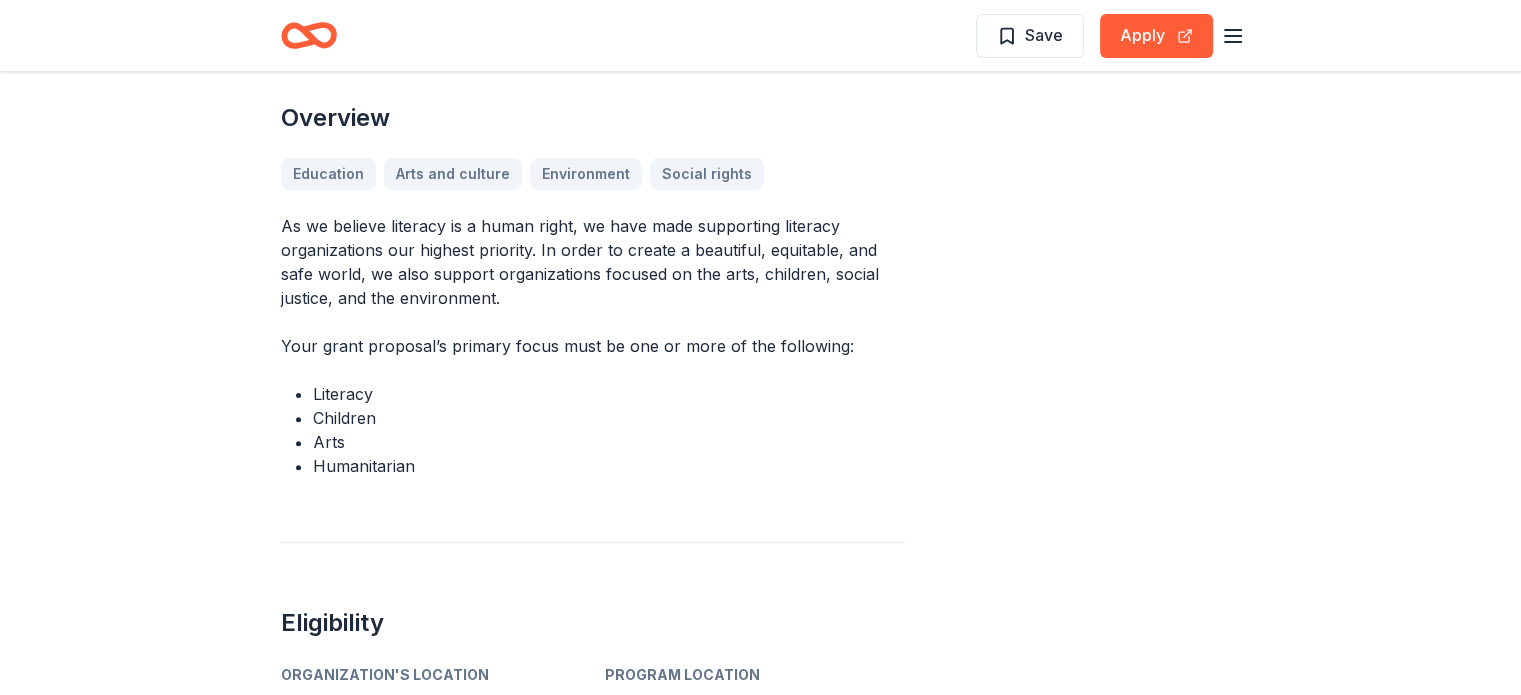 scroll, scrollTop: 560, scrollLeft: 0, axis: vertical 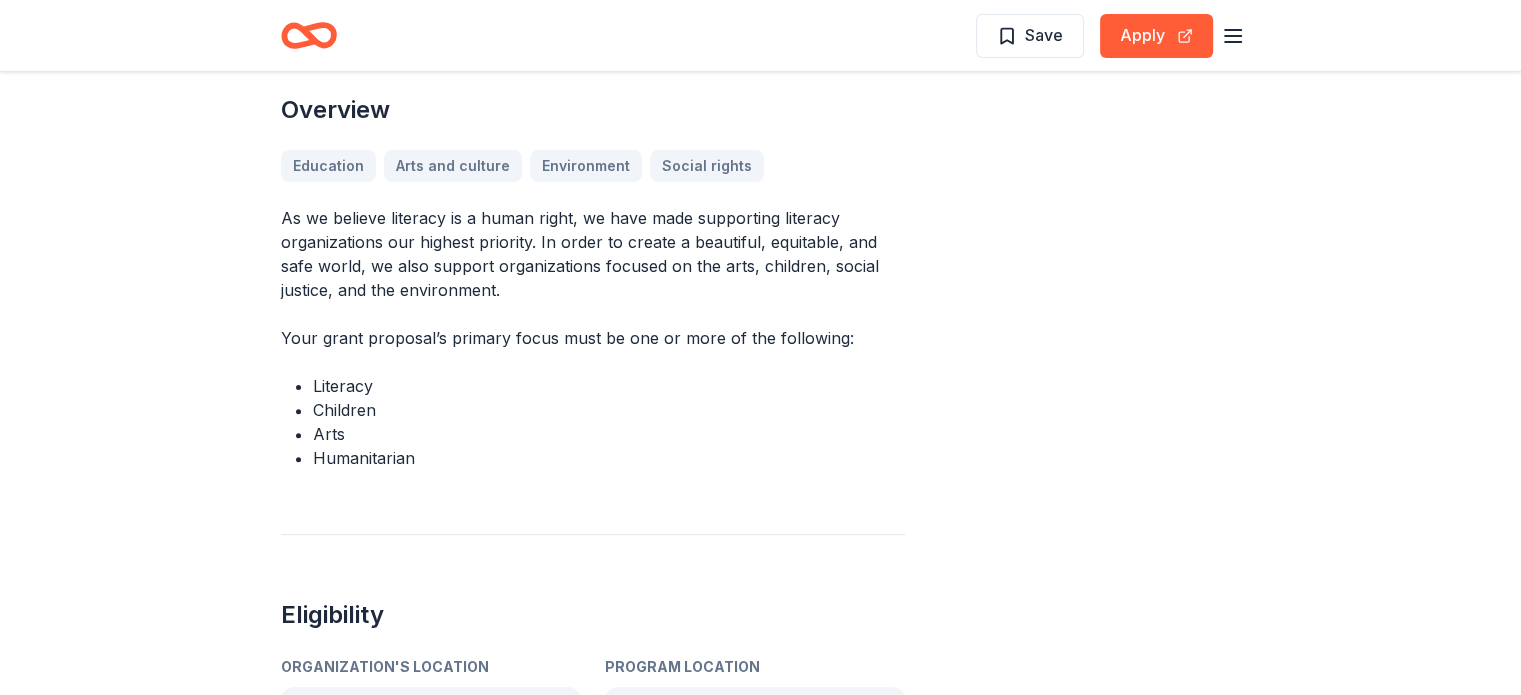 drag, startPoint x: 696, startPoint y: 231, endPoint x: 760, endPoint y: 371, distance: 153.93506 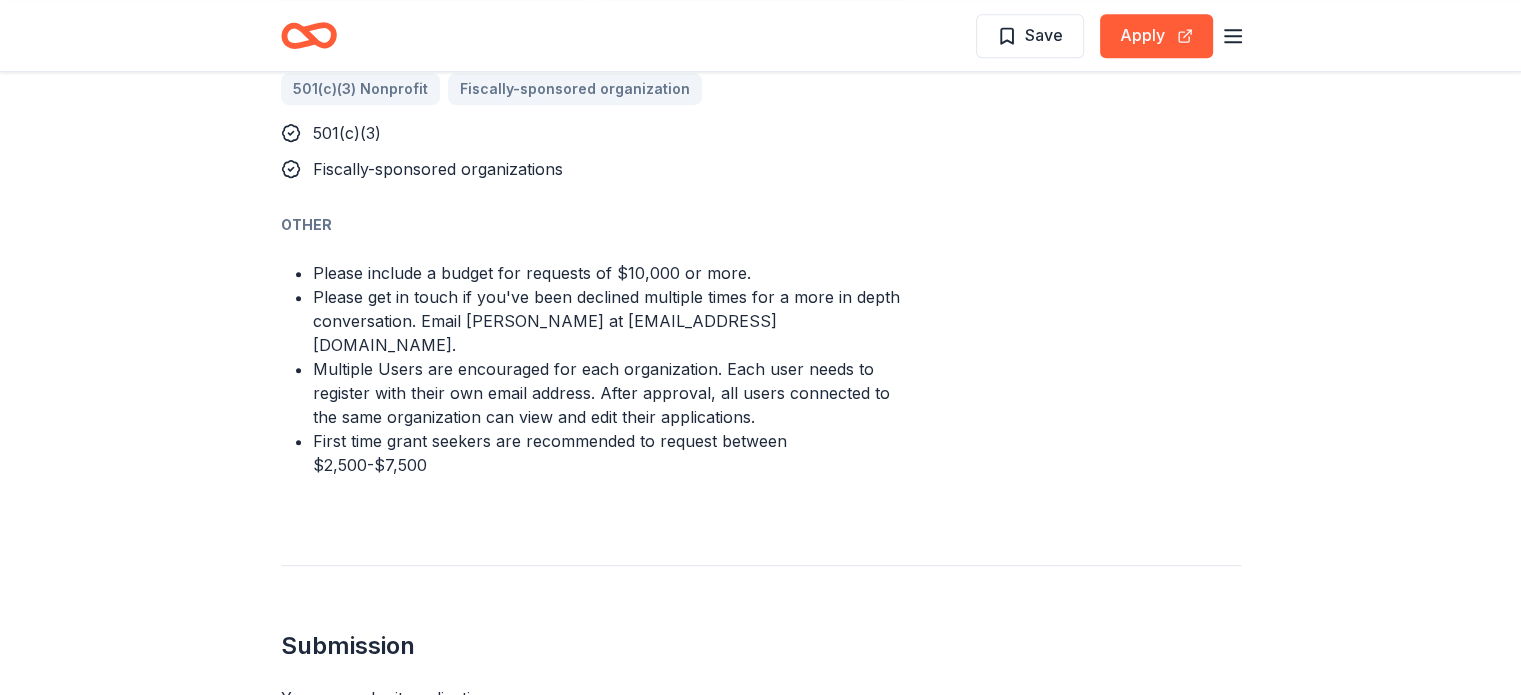 scroll, scrollTop: 1347, scrollLeft: 0, axis: vertical 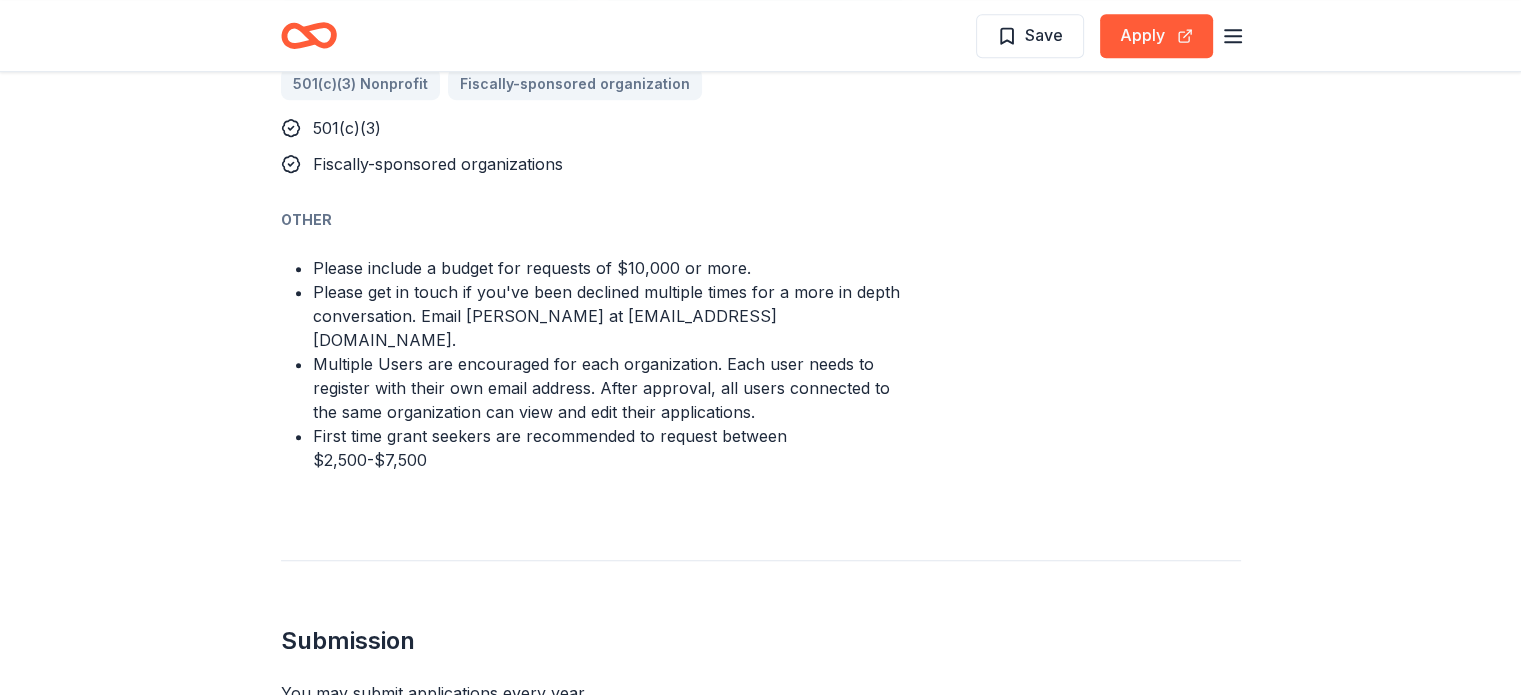 drag, startPoint x: 832, startPoint y: 339, endPoint x: 644, endPoint y: 295, distance: 193.08029 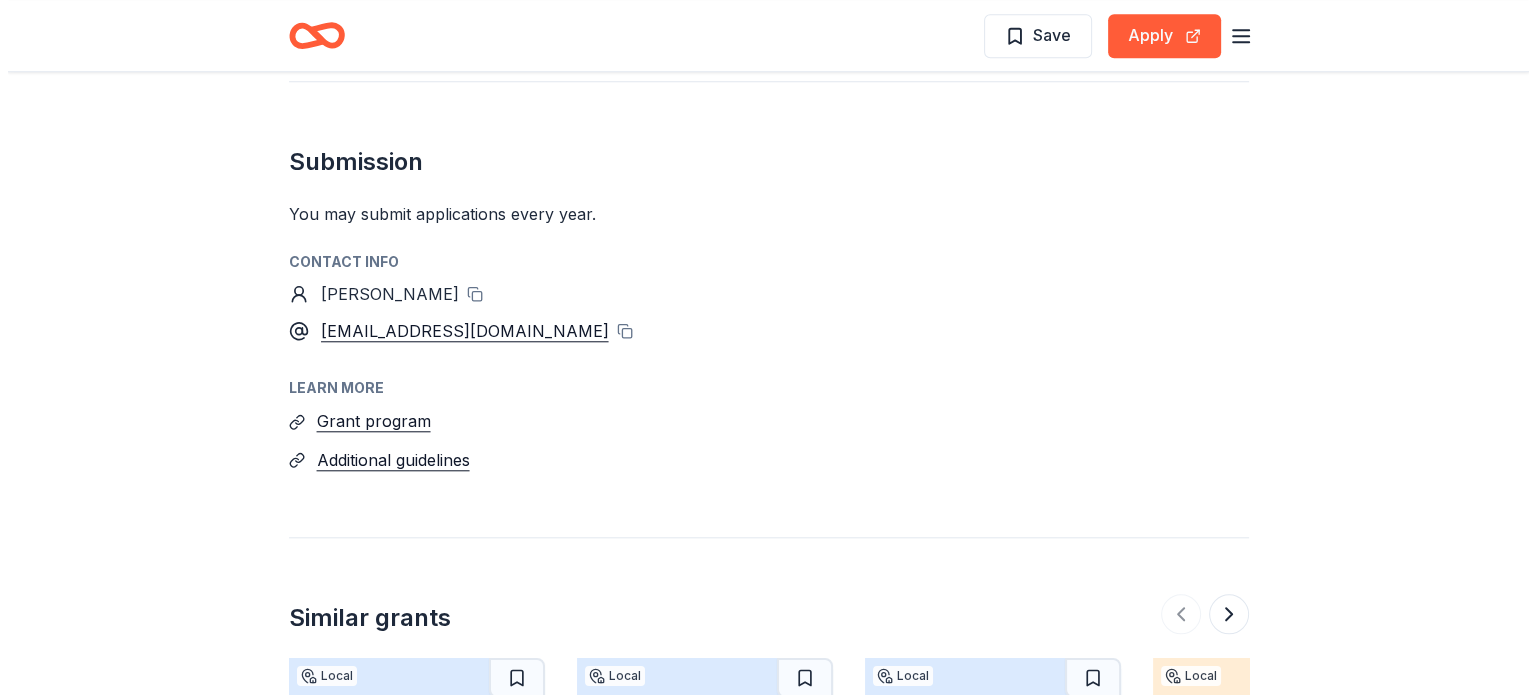 scroll, scrollTop: 0, scrollLeft: 0, axis: both 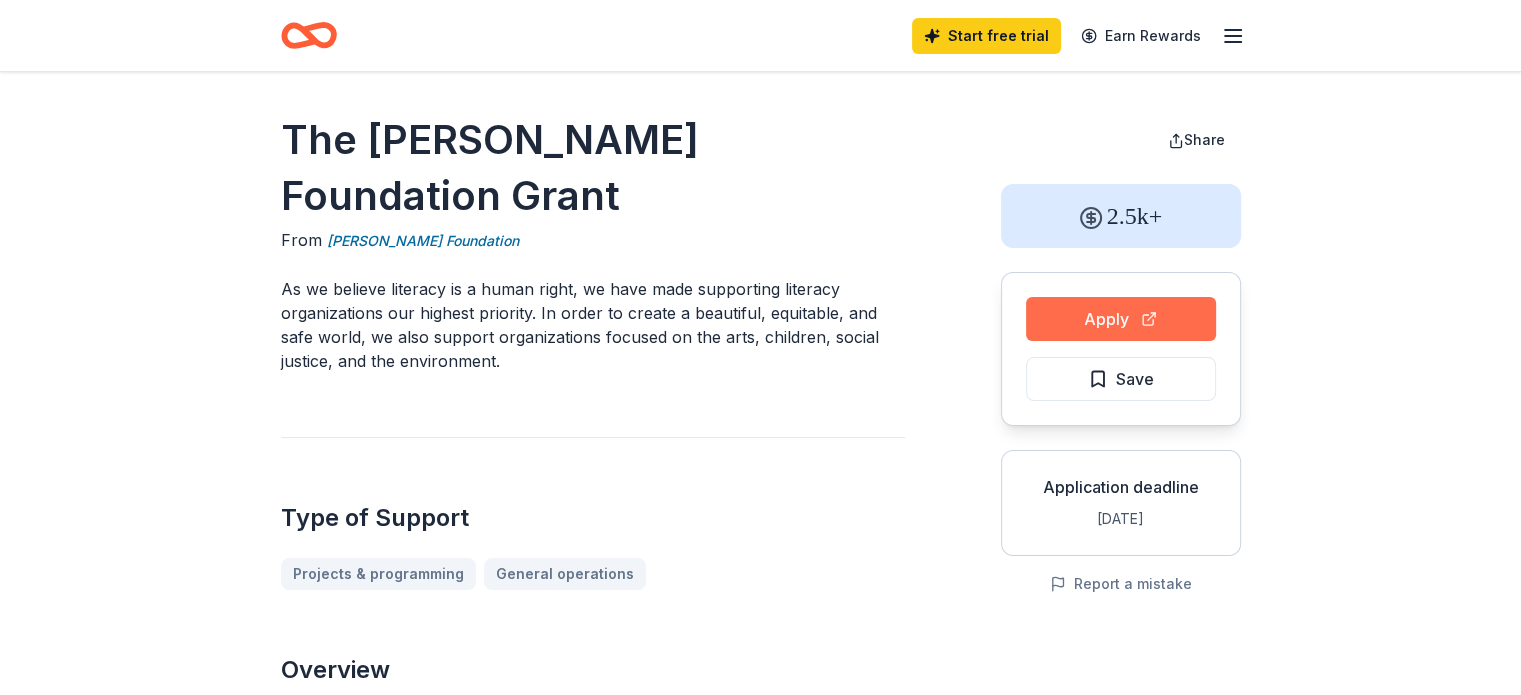 click on "Apply" at bounding box center (1121, 319) 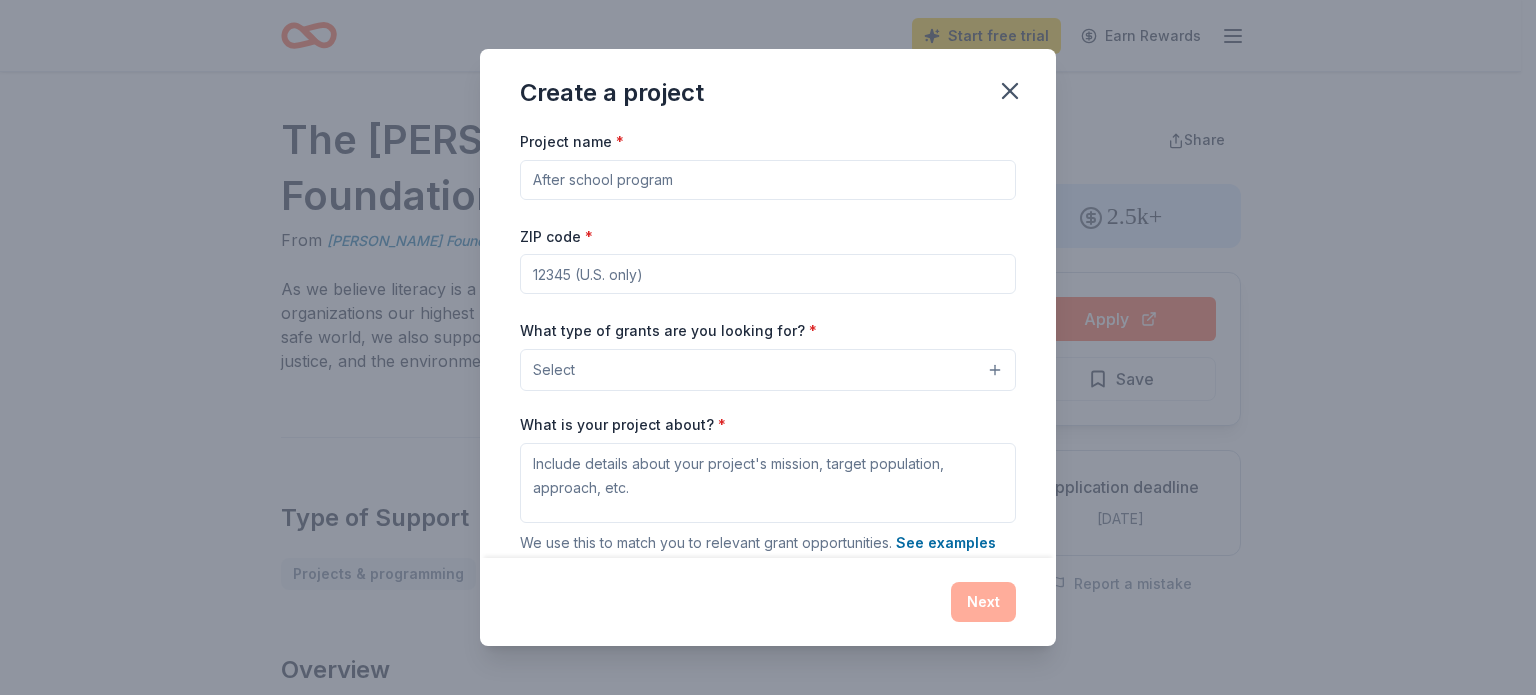 click on "Project name *" at bounding box center (768, 180) 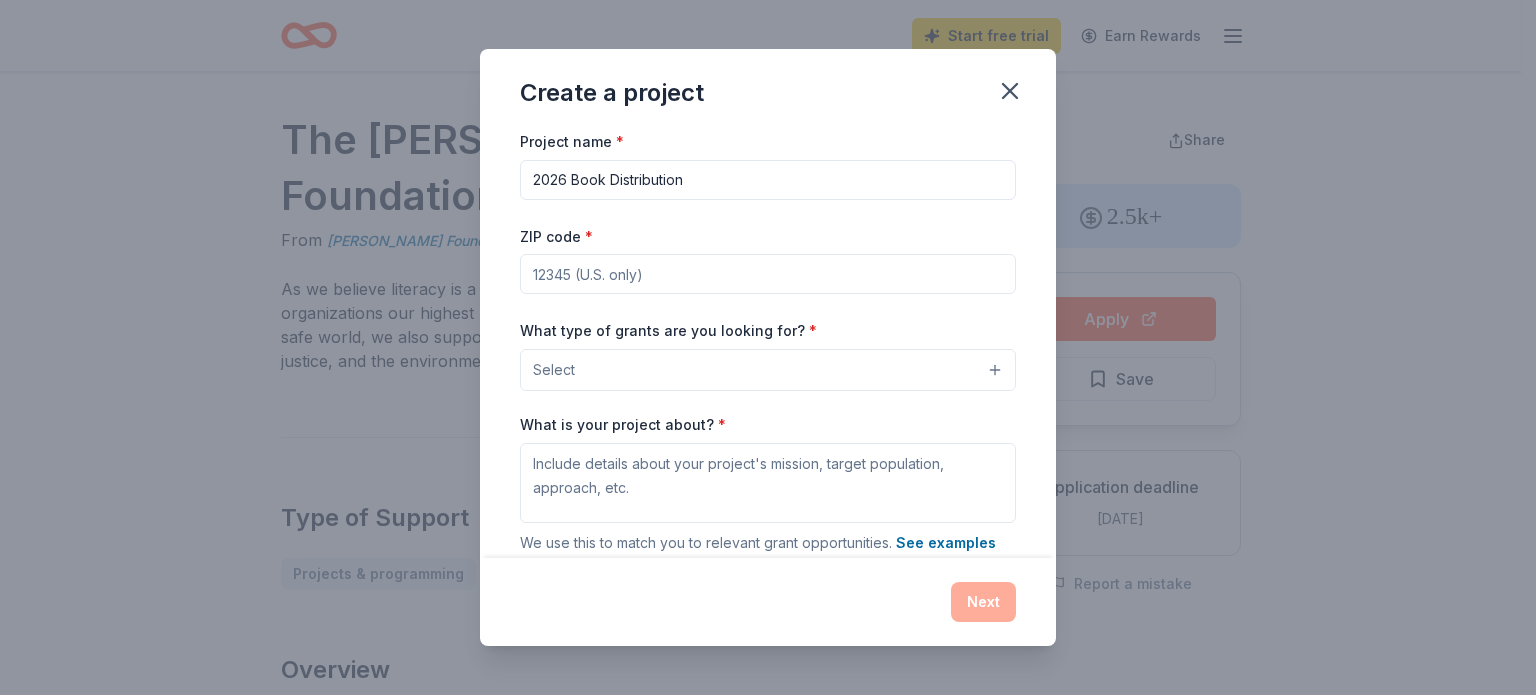 type on "2026 Book Distribution" 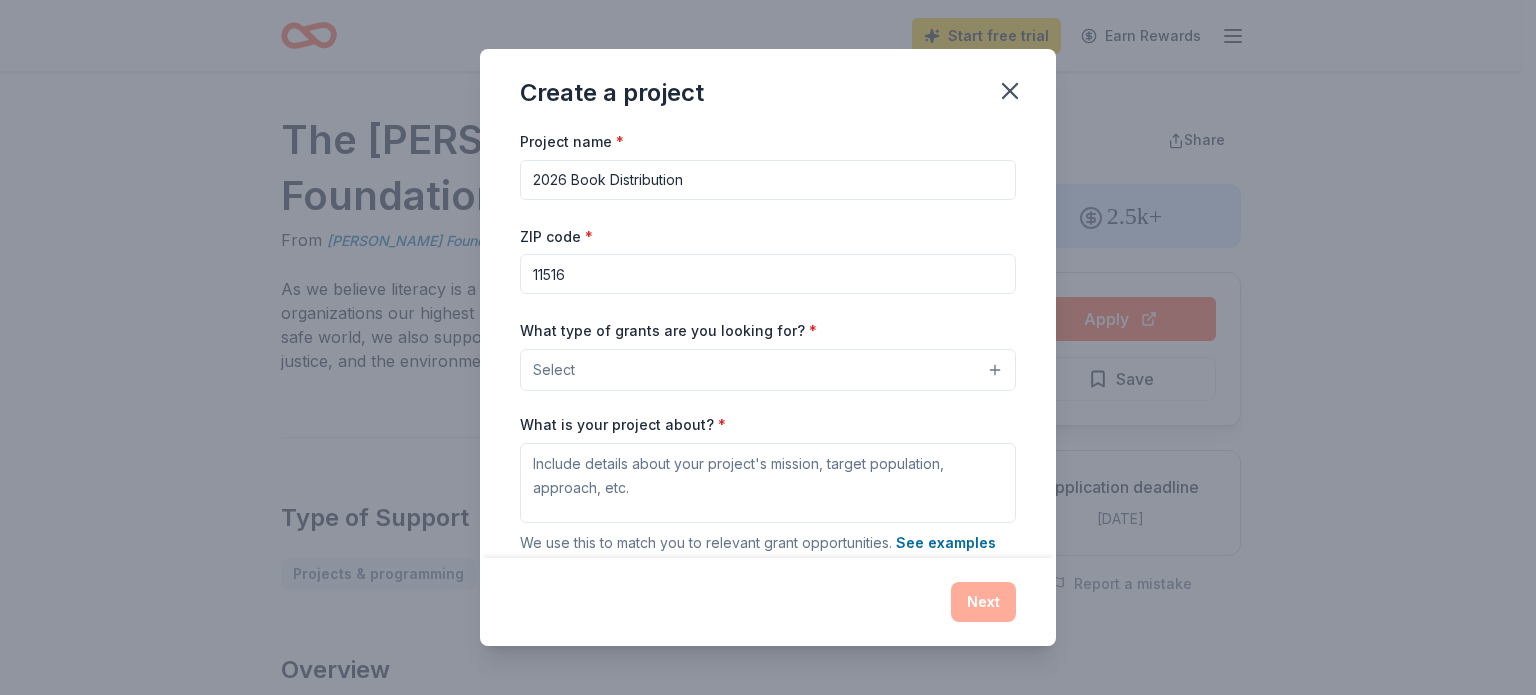 type on "11516" 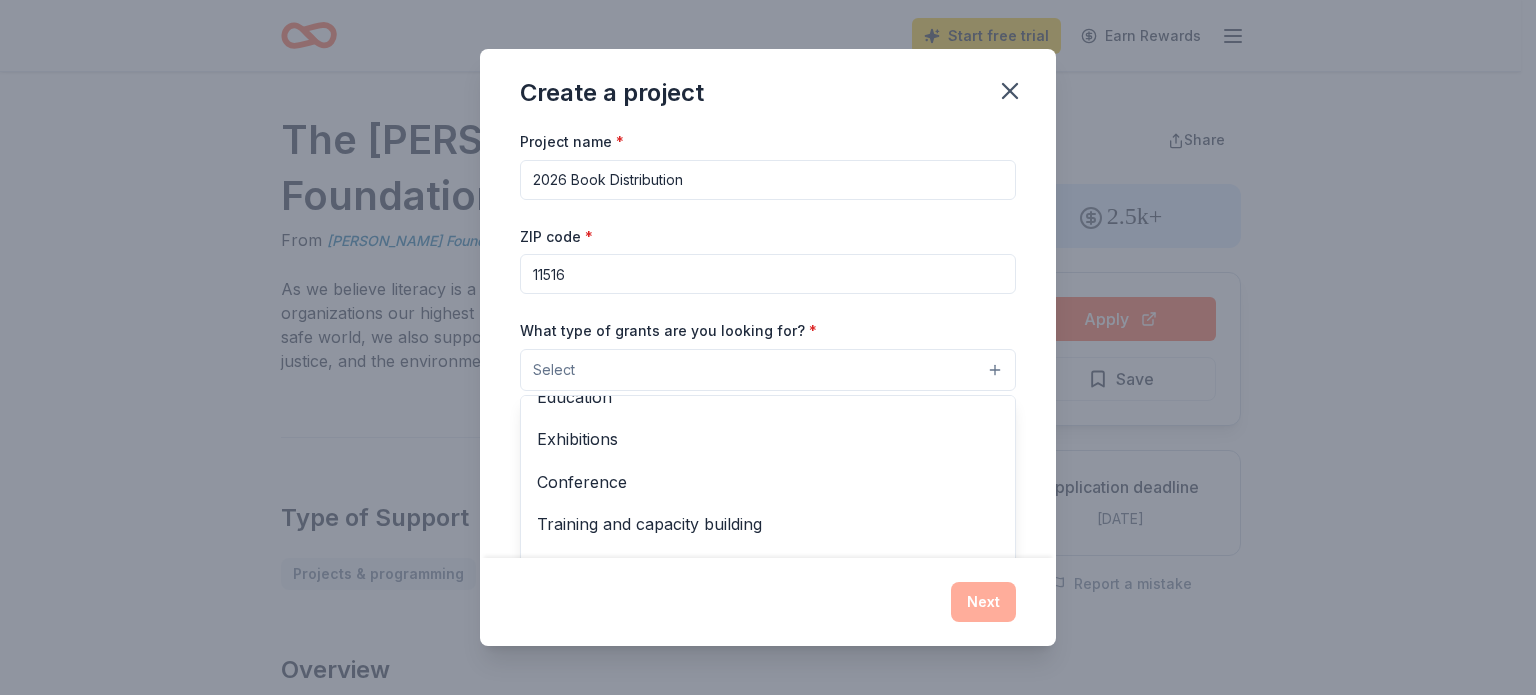 scroll, scrollTop: 0, scrollLeft: 0, axis: both 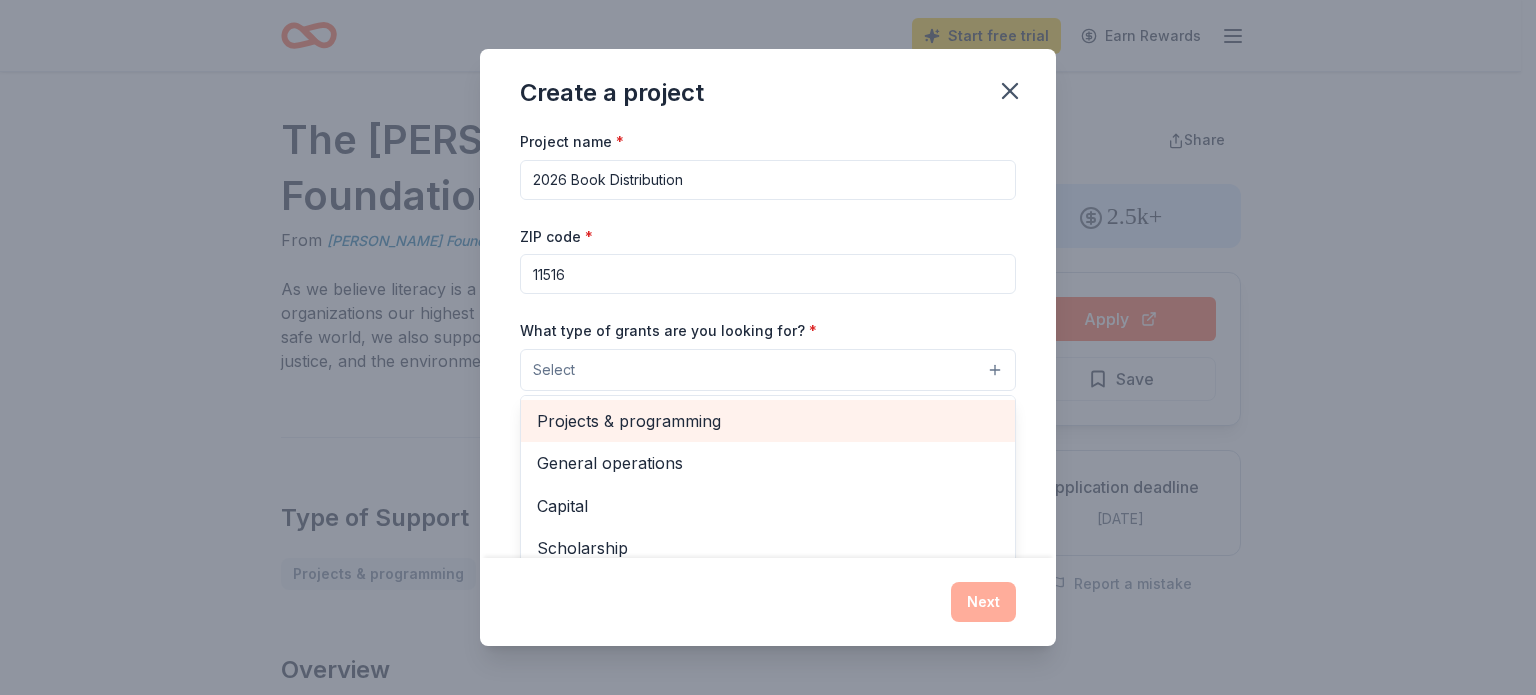 click on "Projects & programming" at bounding box center [768, 421] 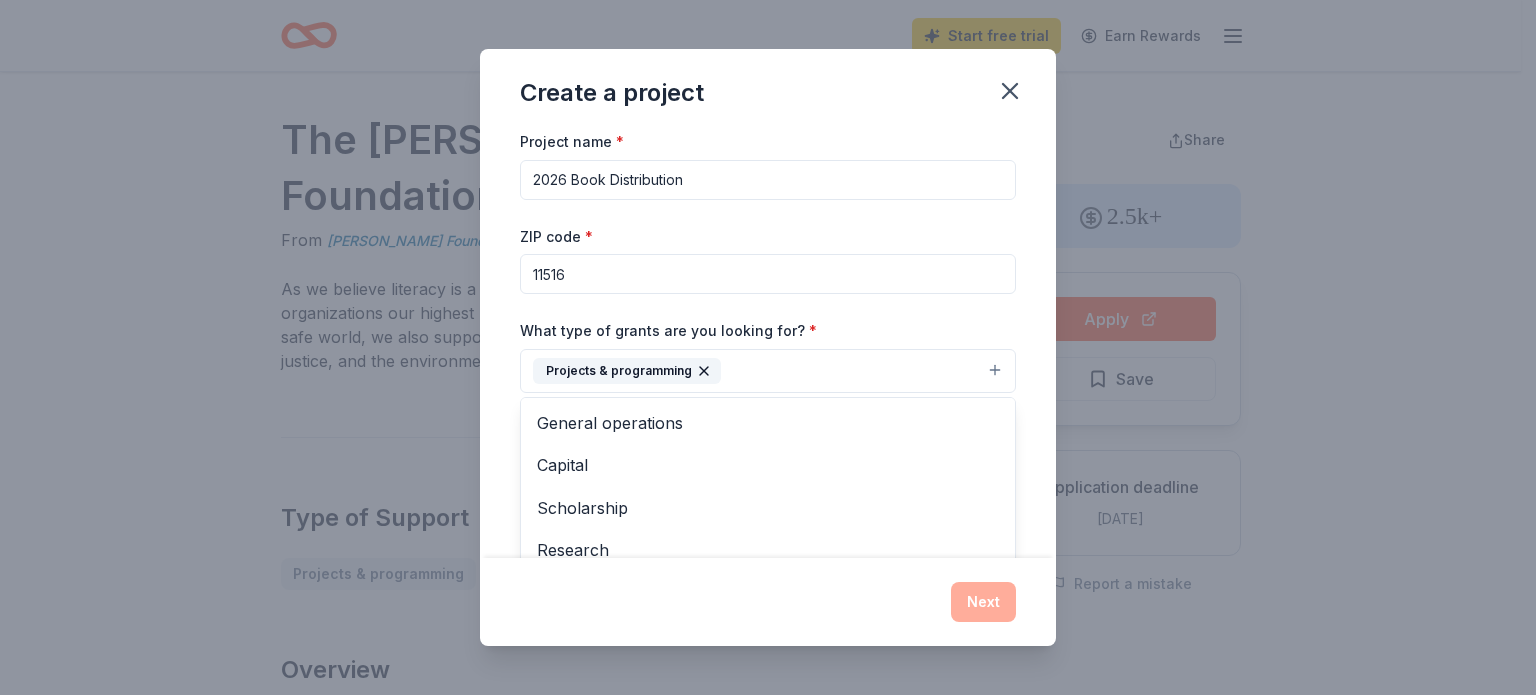 click on "Project name * 2026 Book Distribution ZIP code * 11516 What type of grants are you looking for? * Projects & programming General operations Capital Scholarship Research Education Exhibitions Conference Training and capacity building Fellowship Other What is your project about? * We use this to match you to relevant grant opportunities.   See examples We recommend at least 300 characters to get the best grant matches. Send me reminders Email me reminders of grant application deadlines" at bounding box center (768, 343) 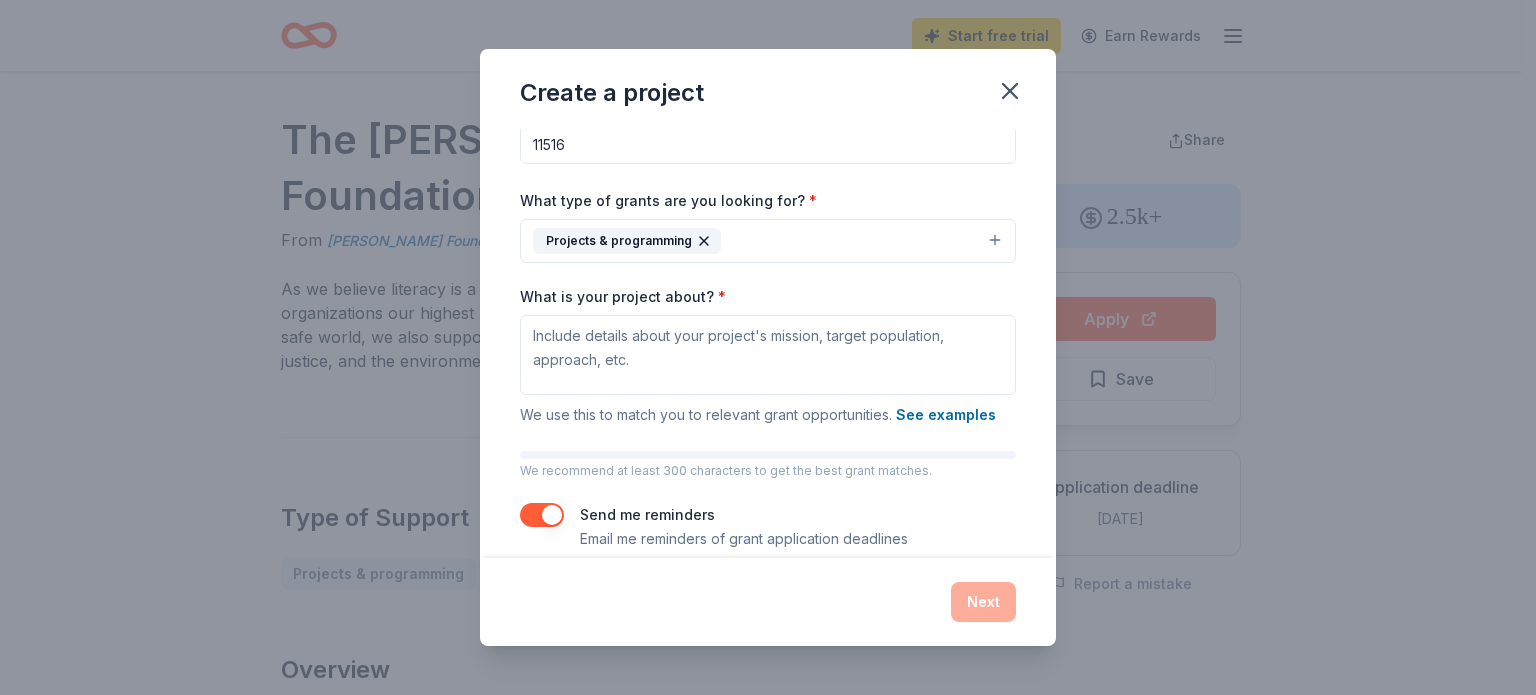 scroll, scrollTop: 148, scrollLeft: 0, axis: vertical 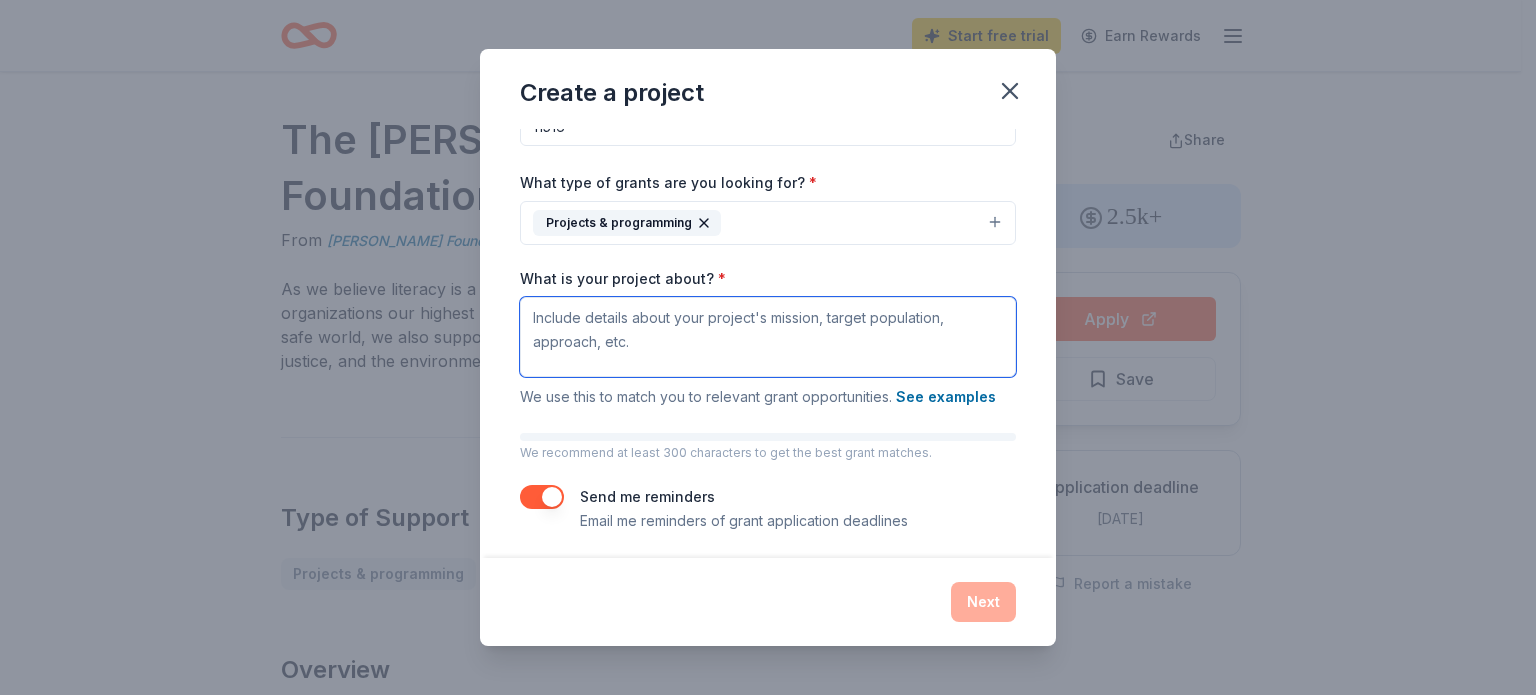 click on "What is your project about? *" at bounding box center [768, 337] 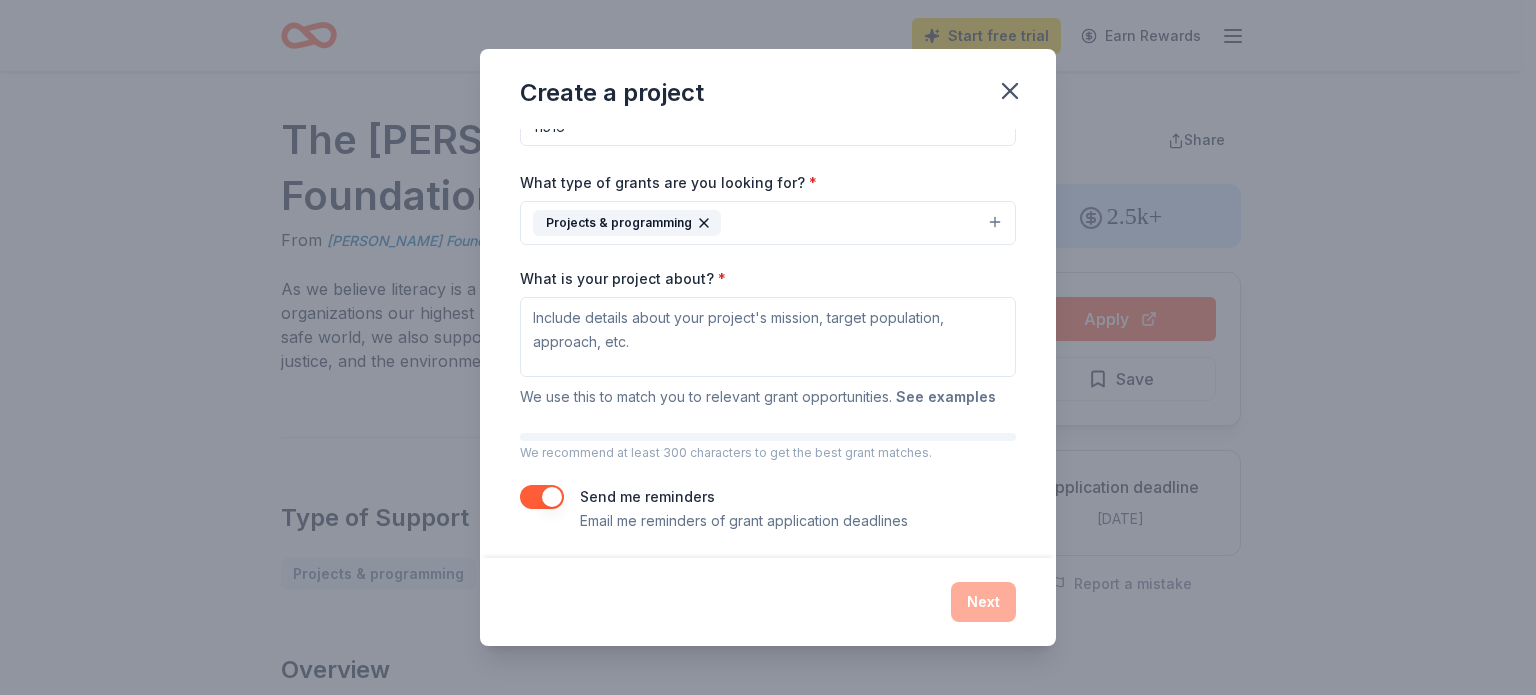 click on "See examples" at bounding box center [946, 397] 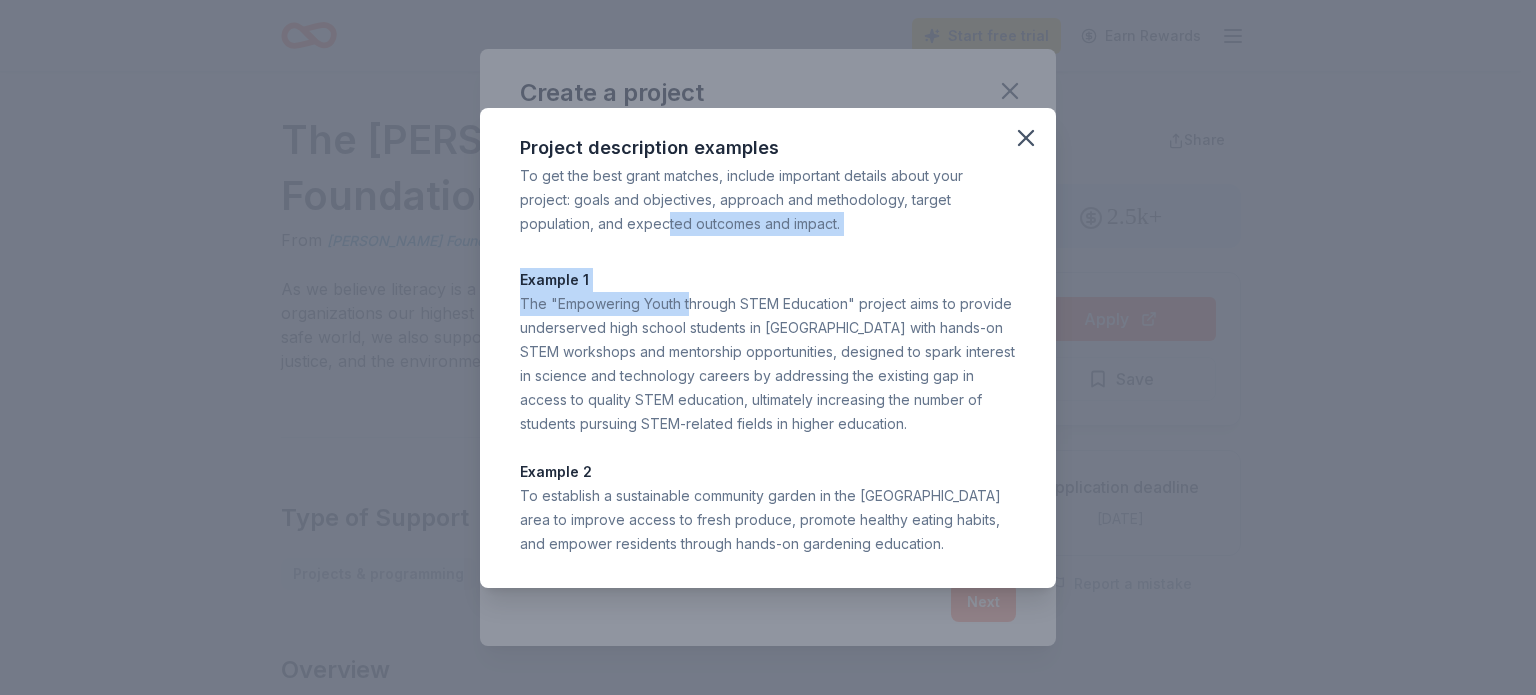 drag, startPoint x: 666, startPoint y: 220, endPoint x: 688, endPoint y: 316, distance: 98.48858 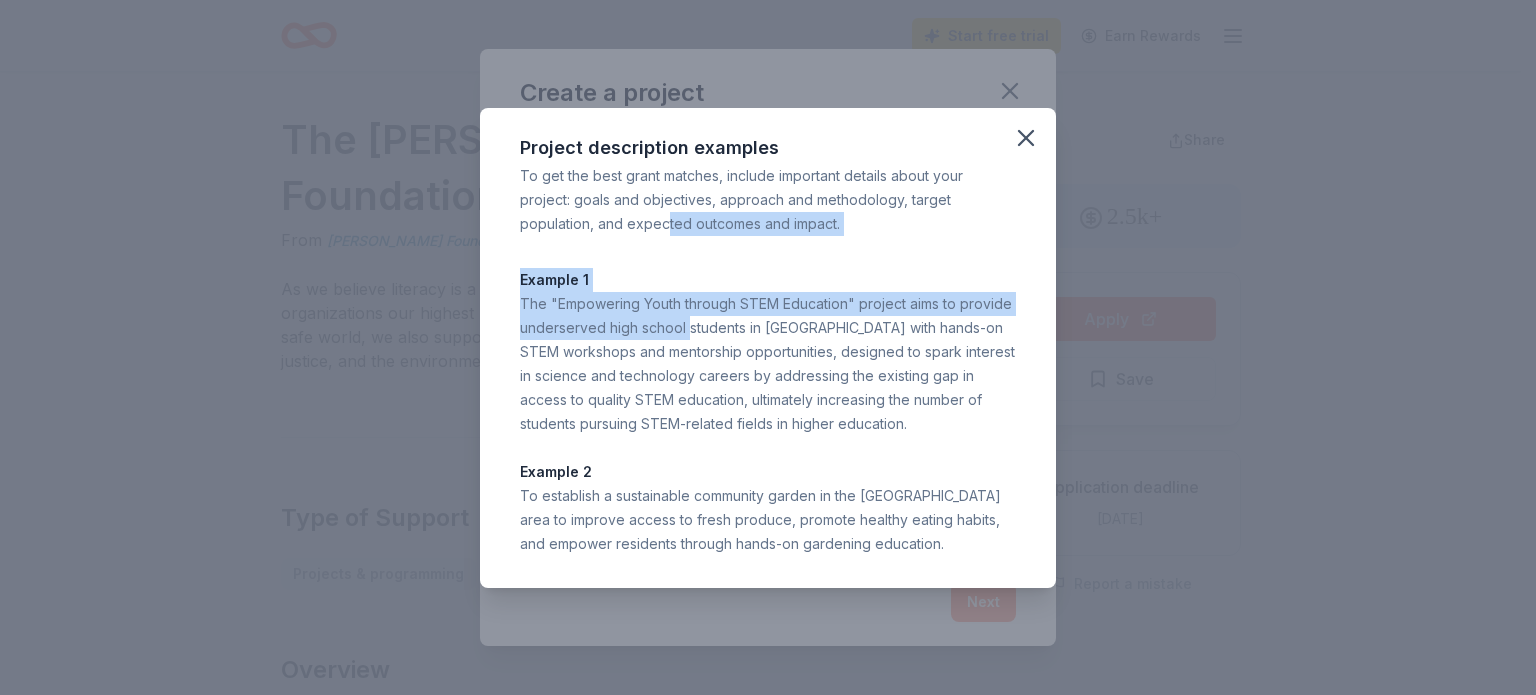 click on "The "Empowering Youth through STEM Education" project aims to provide underserved high school students in San Francisco with hands-on STEM workshops and mentorship opportunities, designed to spark interest in science and technology careers by addressing the existing gap in access to quality STEM education, ultimately increasing the number of students pursuing STEM-related fields in higher education." at bounding box center (768, 364) 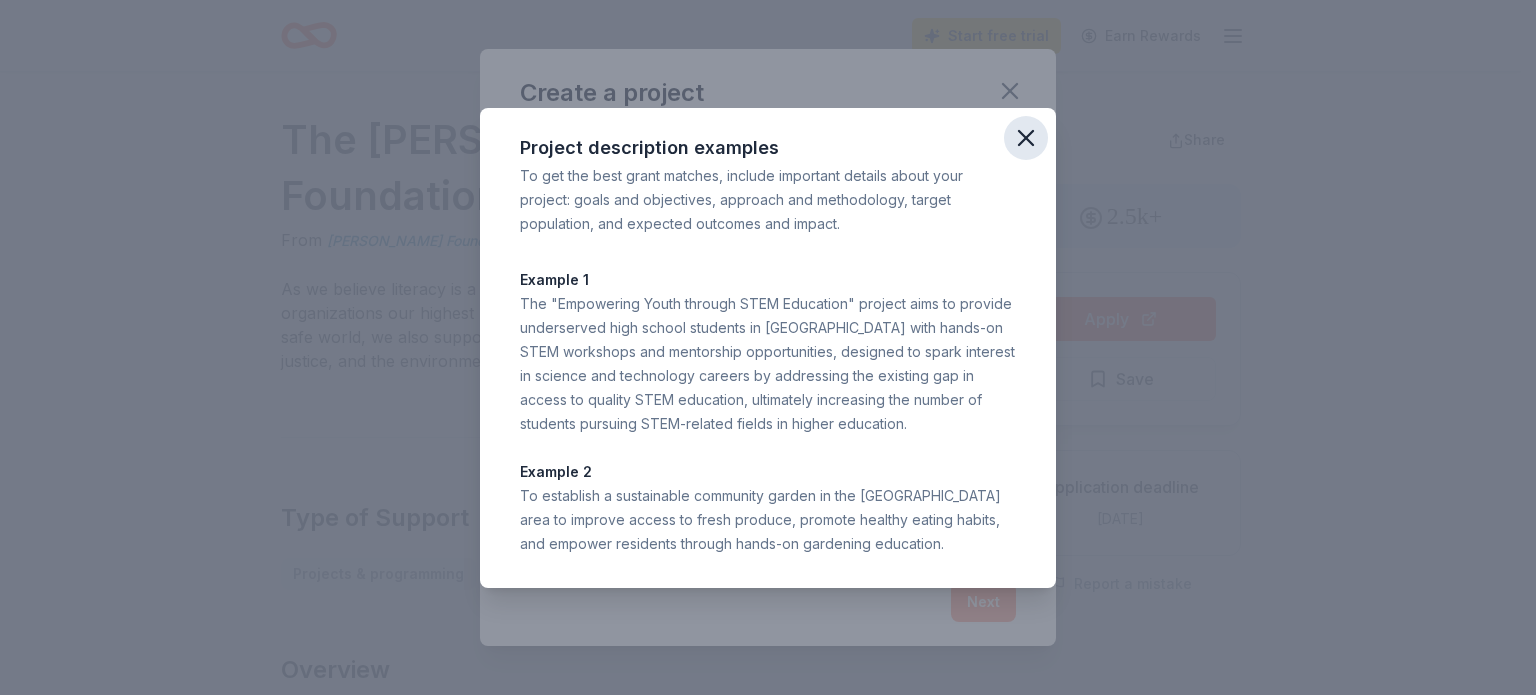 click 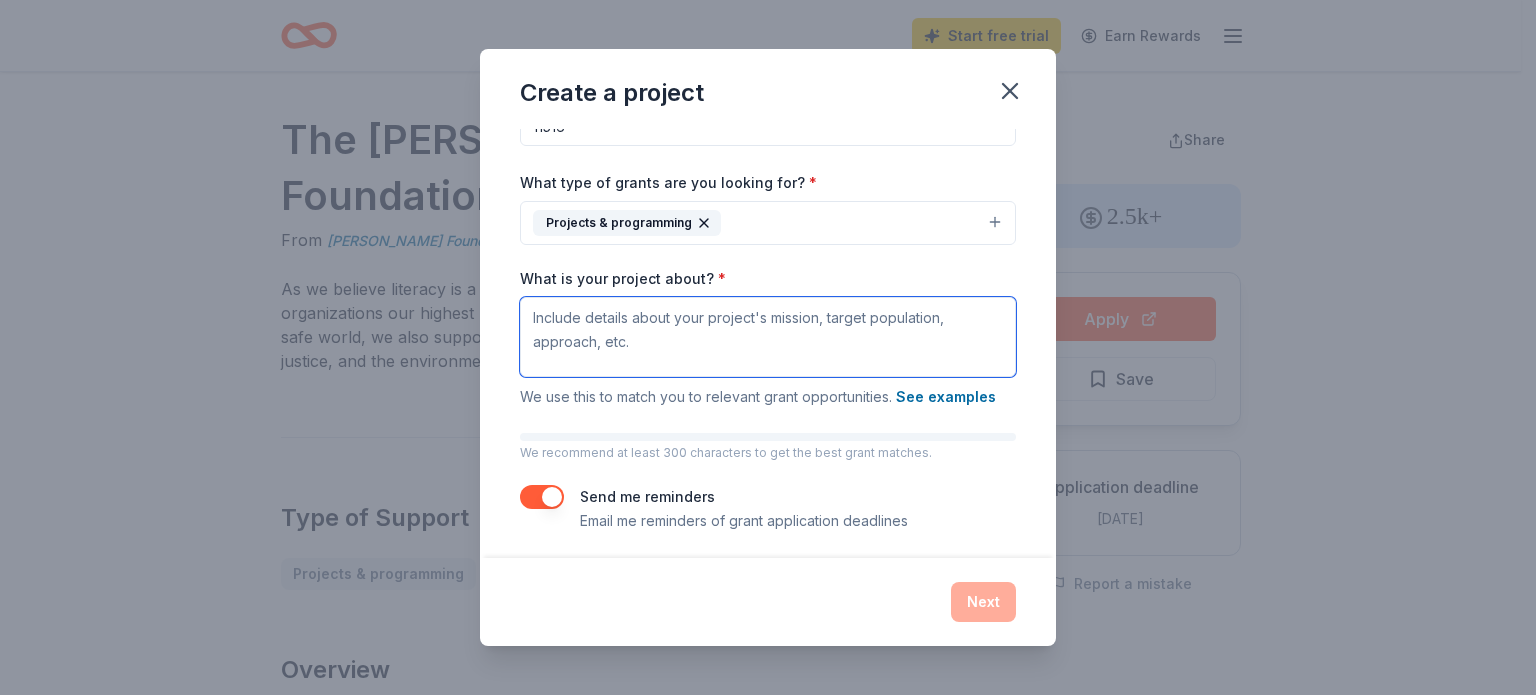 click on "What is your project about? *" at bounding box center [768, 337] 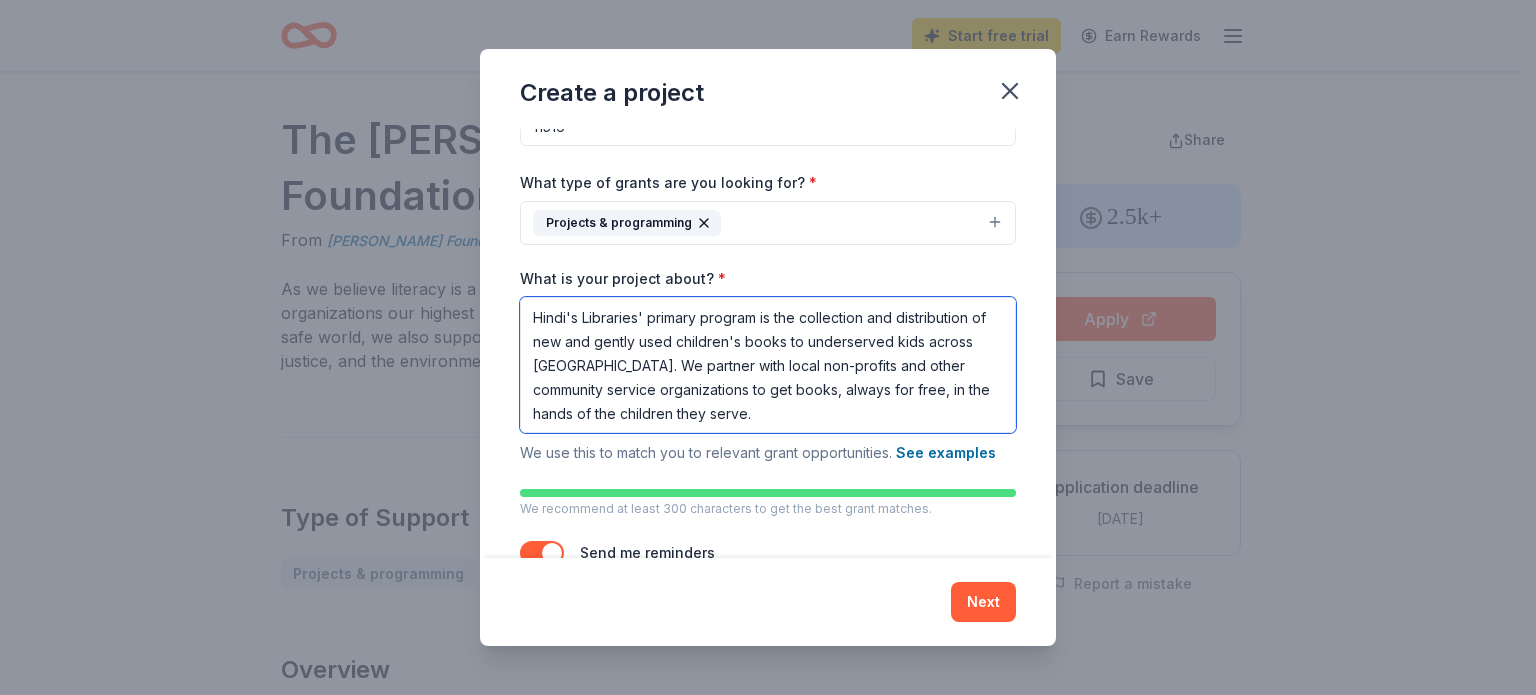 click on "Hindi's Libraries' primary program is the collection and distribution of new and gently used children's books to underserved kids across the United States. We partner with local non-profits and other community service organizations to get books, always for free, in the hands of the children they serve." at bounding box center [768, 365] 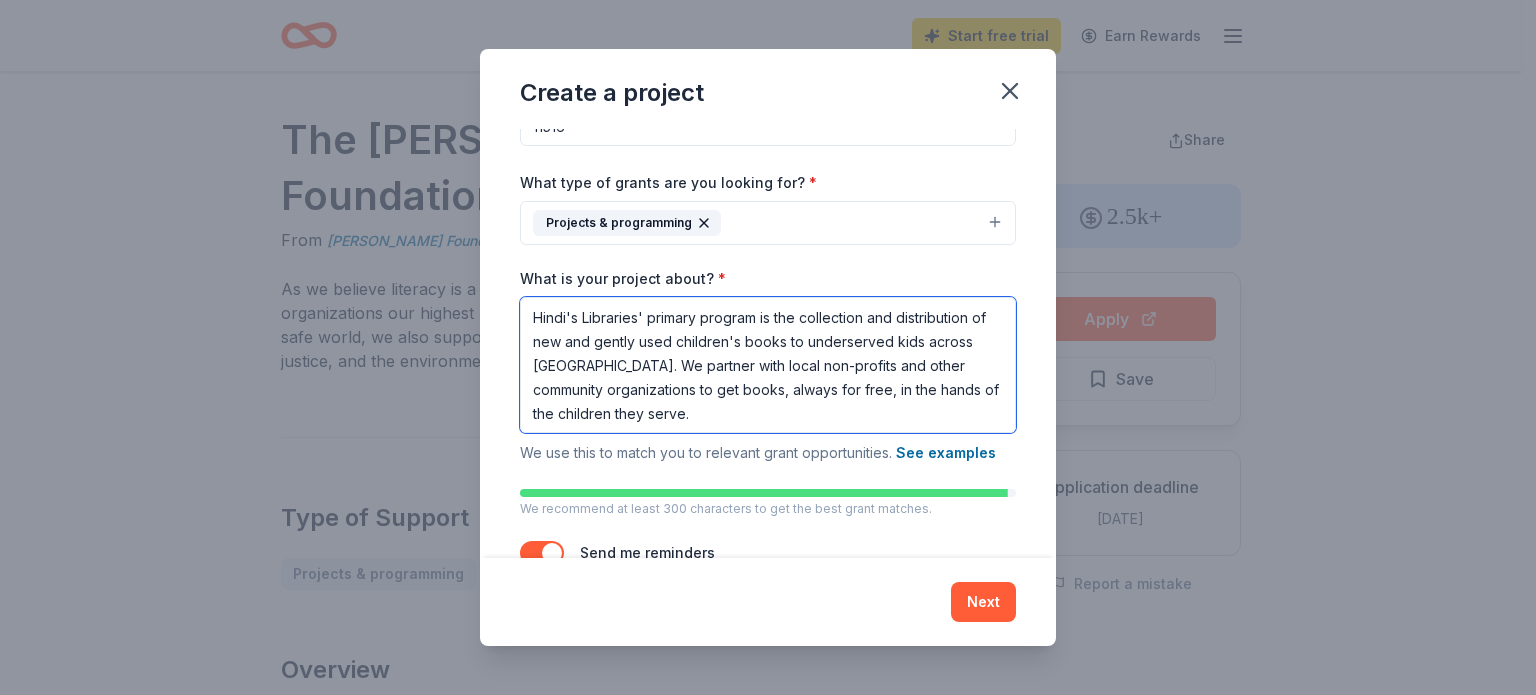 scroll, scrollTop: 1, scrollLeft: 0, axis: vertical 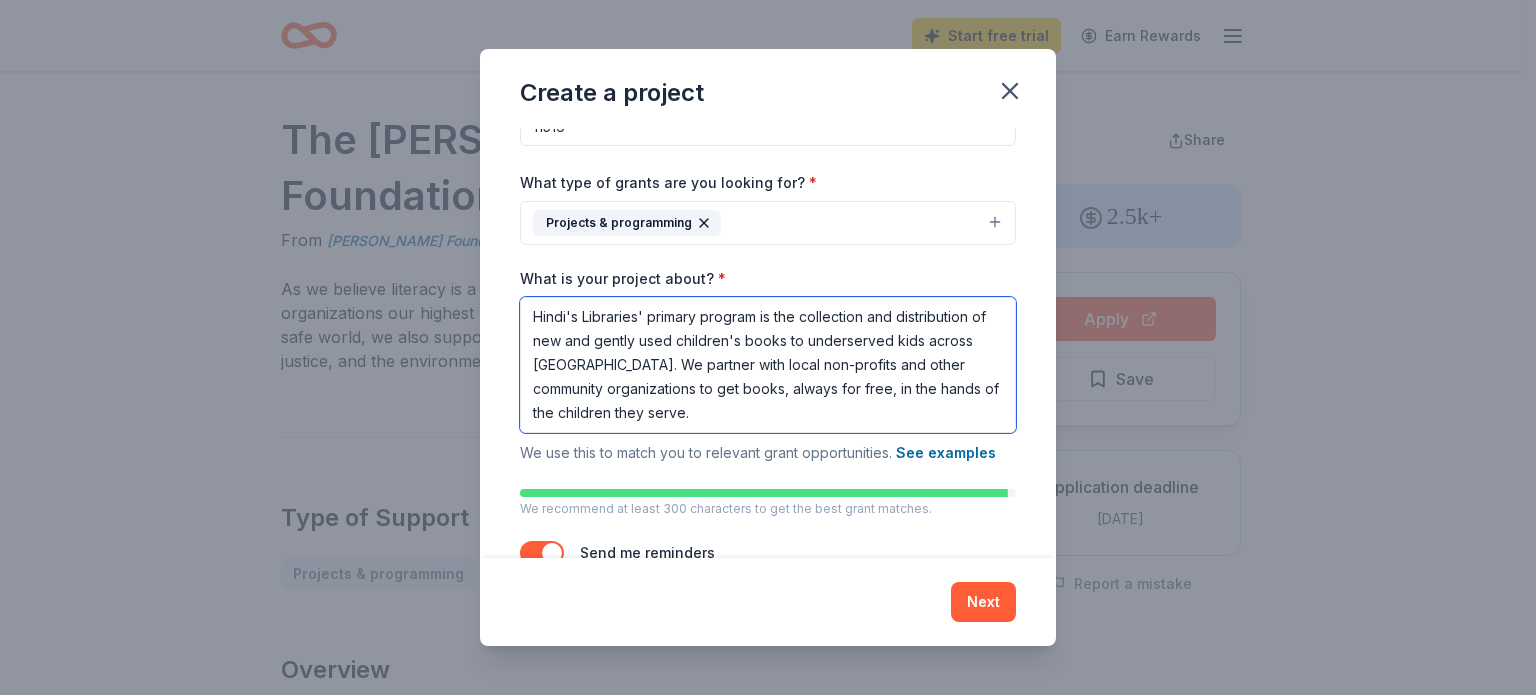 click on "Hindi's Libraries' primary program is the collection and distribution of new and gently used children's books to underserved kids across the United States. We partner with local non-profits and other community organizations to get books, always for free, in the hands of the children they serve." at bounding box center [768, 365] 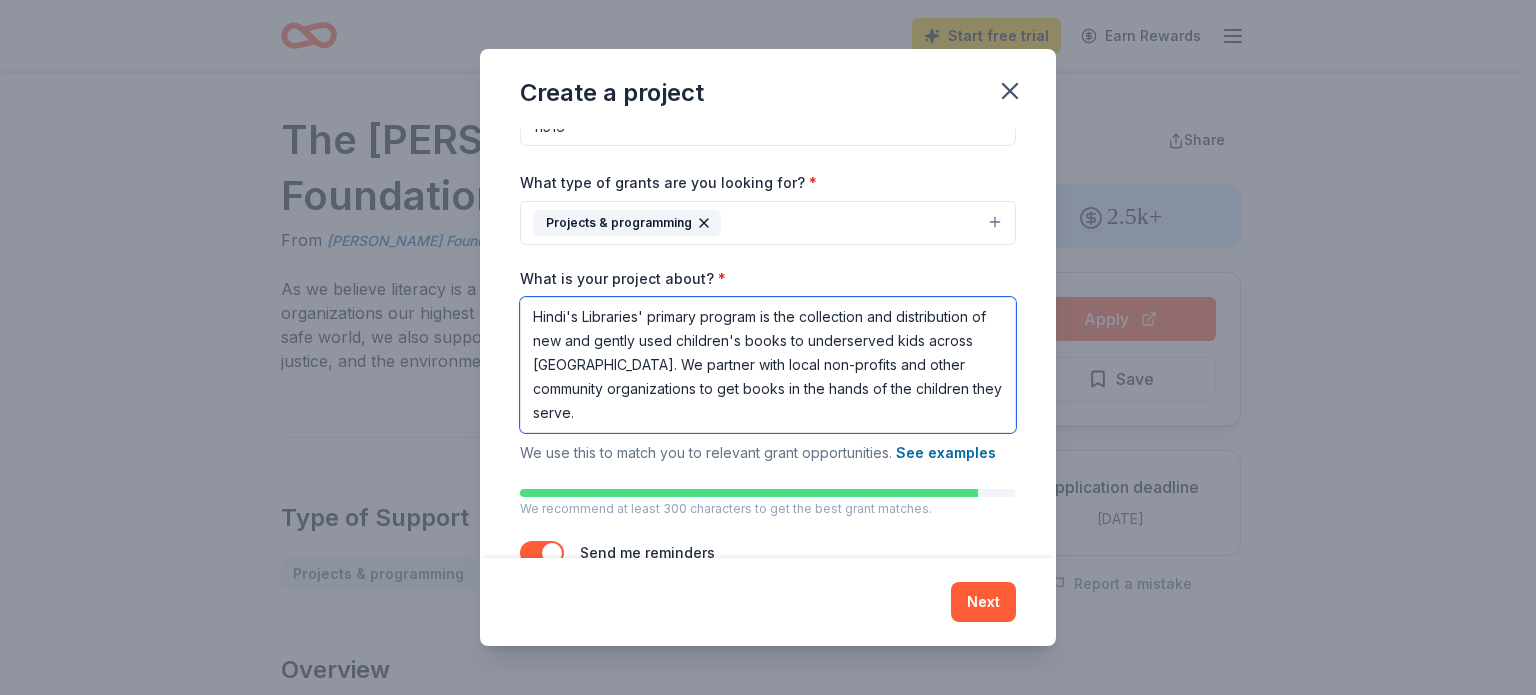click on "Hindi's Libraries' primary program is the collection and distribution of new and gently used children's books to underserved kids across the United States. We partner with local non-profits and other community organizations to get books in the hands of the children they serve." at bounding box center [768, 365] 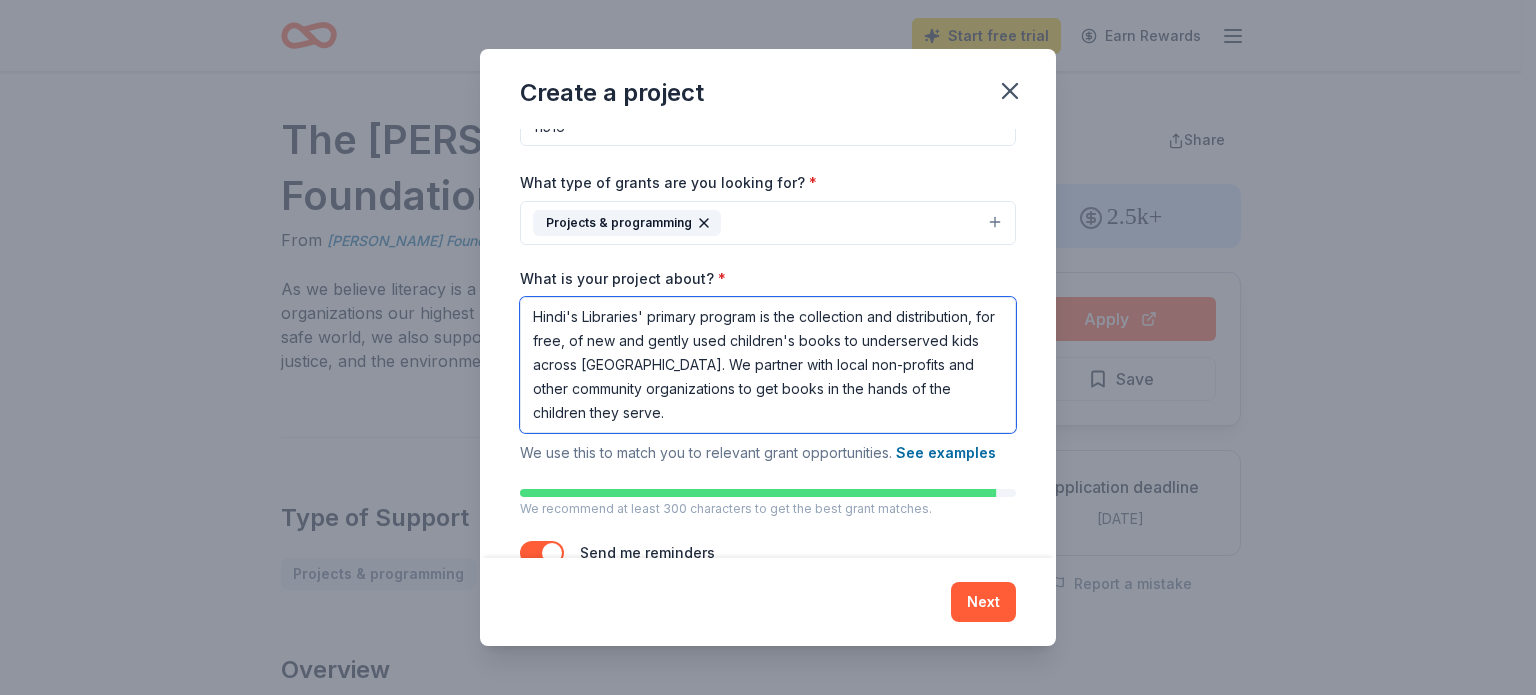 drag, startPoint x: 770, startPoint y: 331, endPoint x: 801, endPoint y: 358, distance: 41.109608 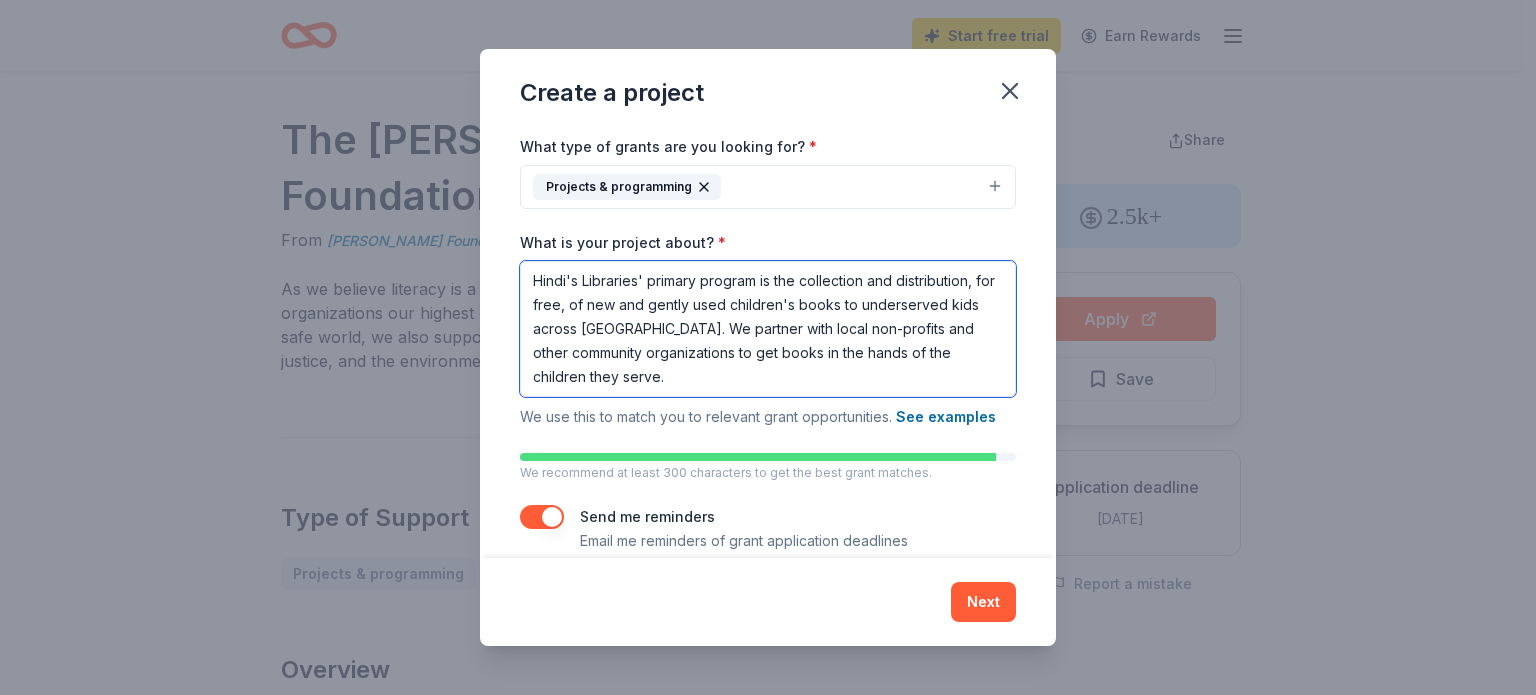 drag, startPoint x: 740, startPoint y: 326, endPoint x: 700, endPoint y: 378, distance: 65.60488 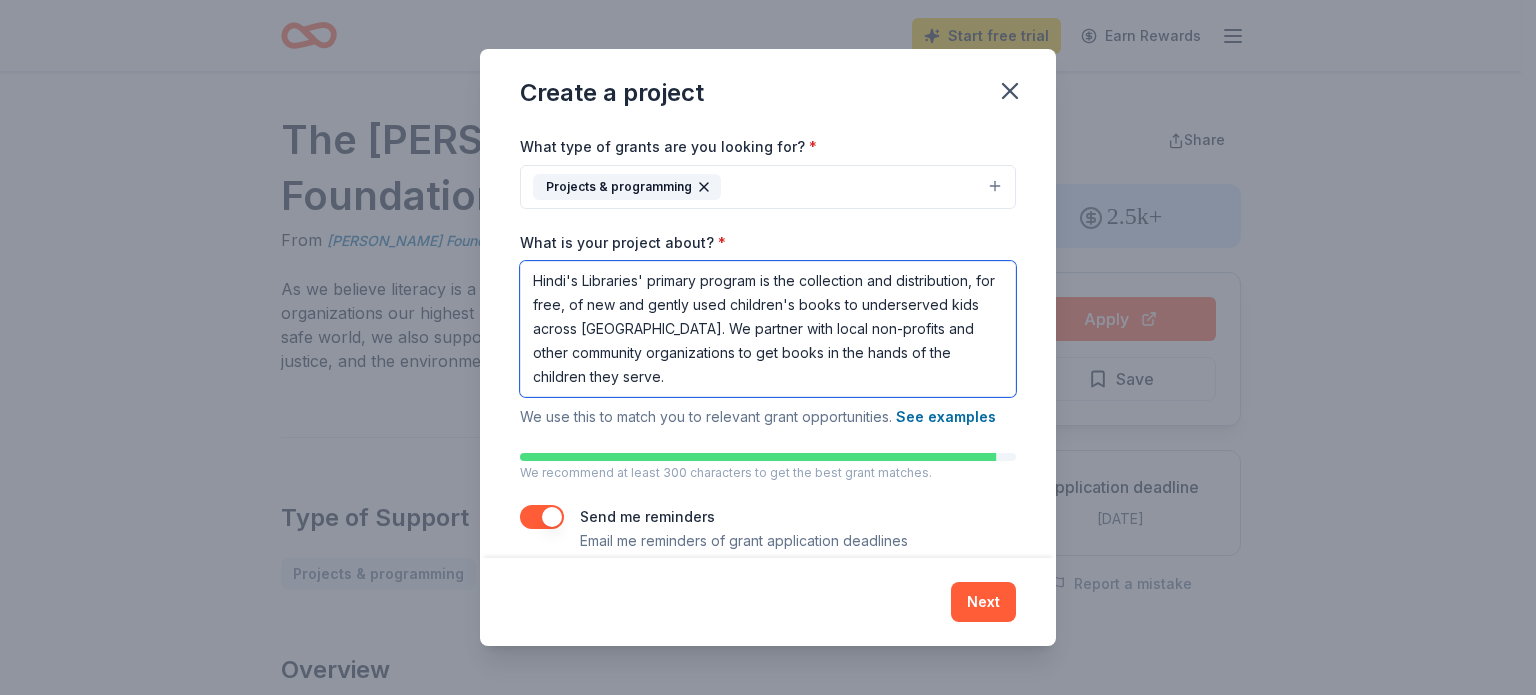click on "Hindi's Libraries' primary program is the collection and distribution, for free, of new and gently used children's books to underserved kids across the United States. We partner with local non-profits and other community organizations to get books in the hands of the children they serve." at bounding box center (768, 329) 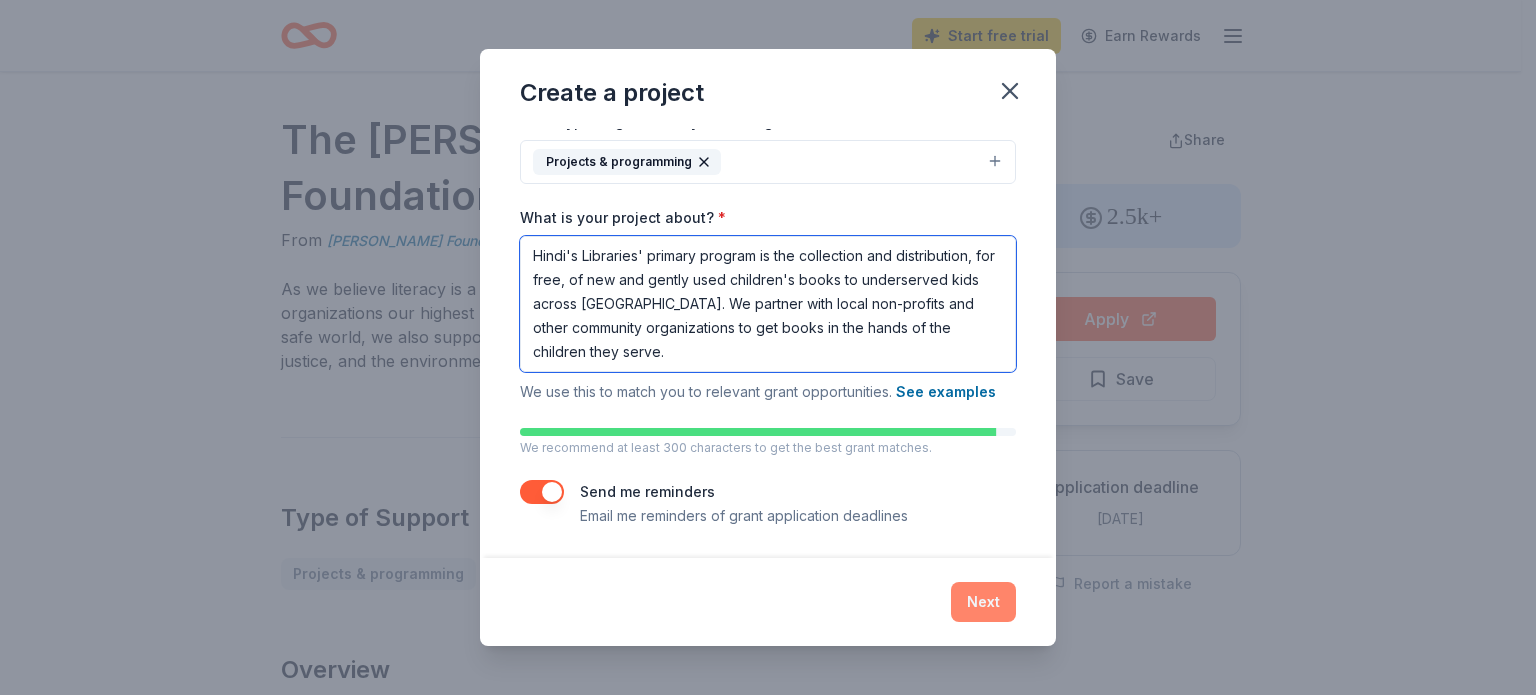 type on "Hindi's Libraries' primary program is the collection and distribution, for free, of new and gently used children's books to underserved kids across the United States. We partner with local non-profits and other community organizations to get books in the hands of the children they serve." 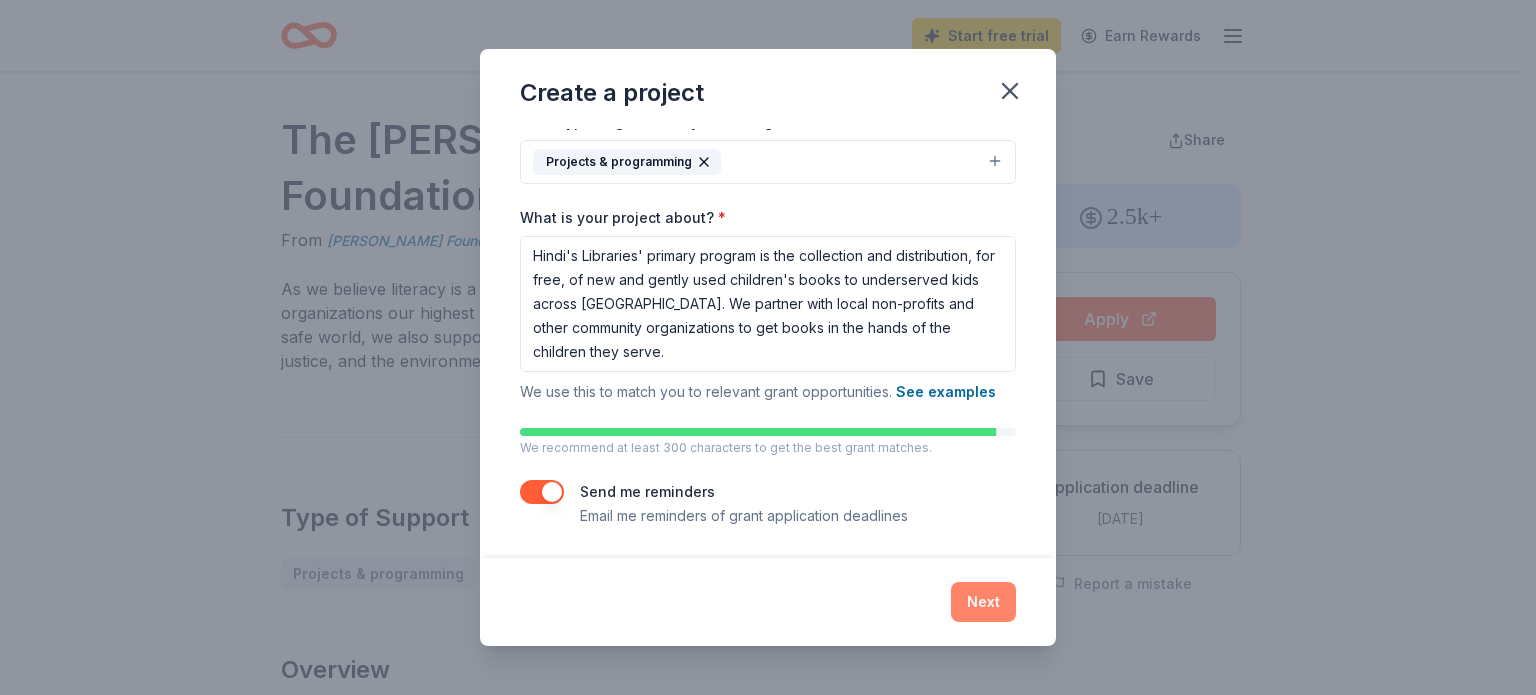 click on "Next" at bounding box center (983, 602) 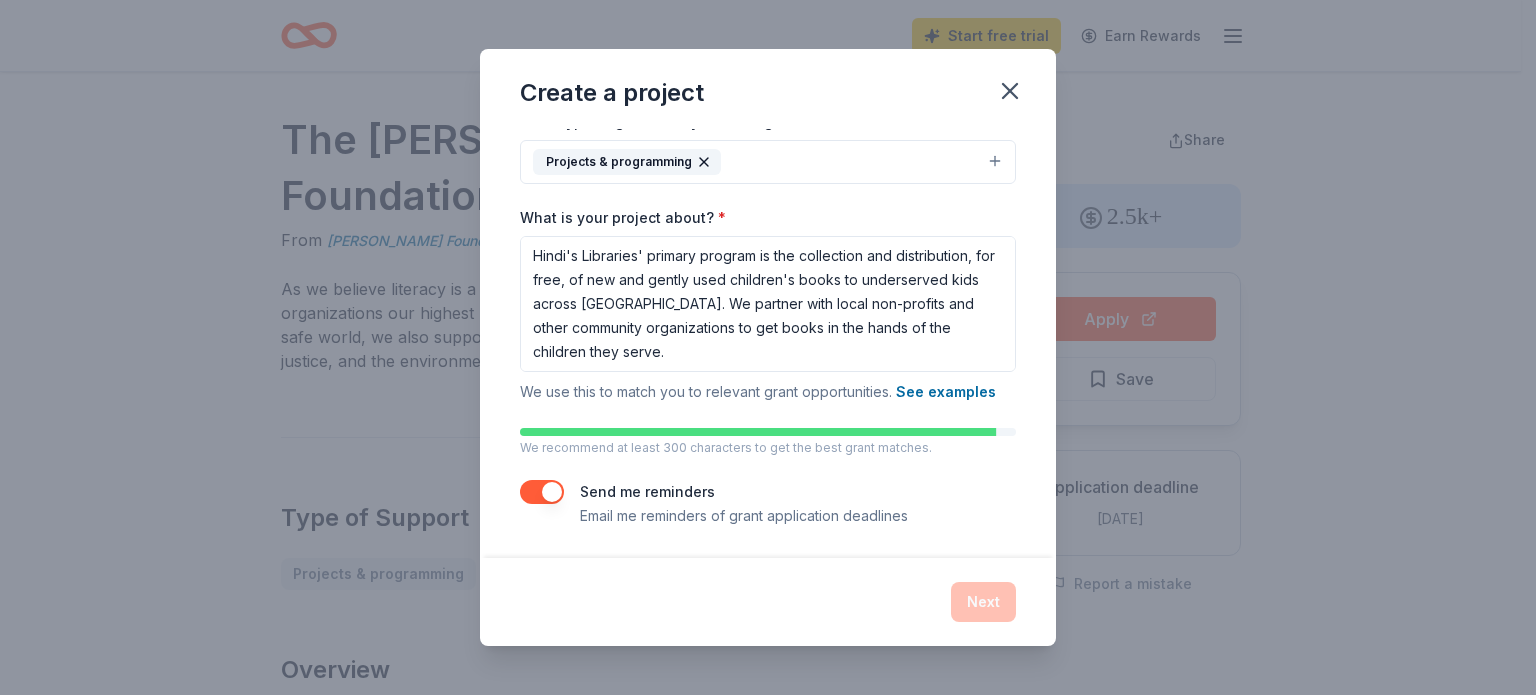 scroll, scrollTop: 0, scrollLeft: 0, axis: both 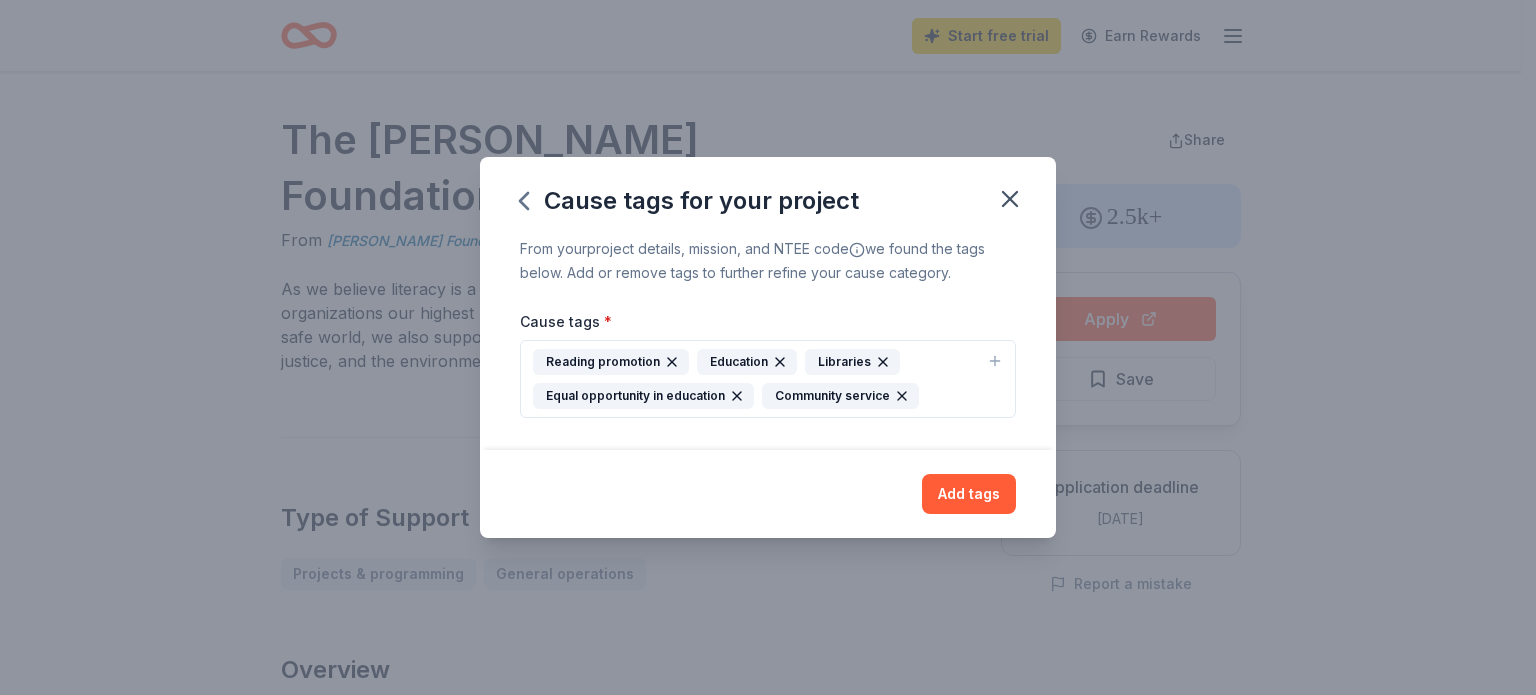 click 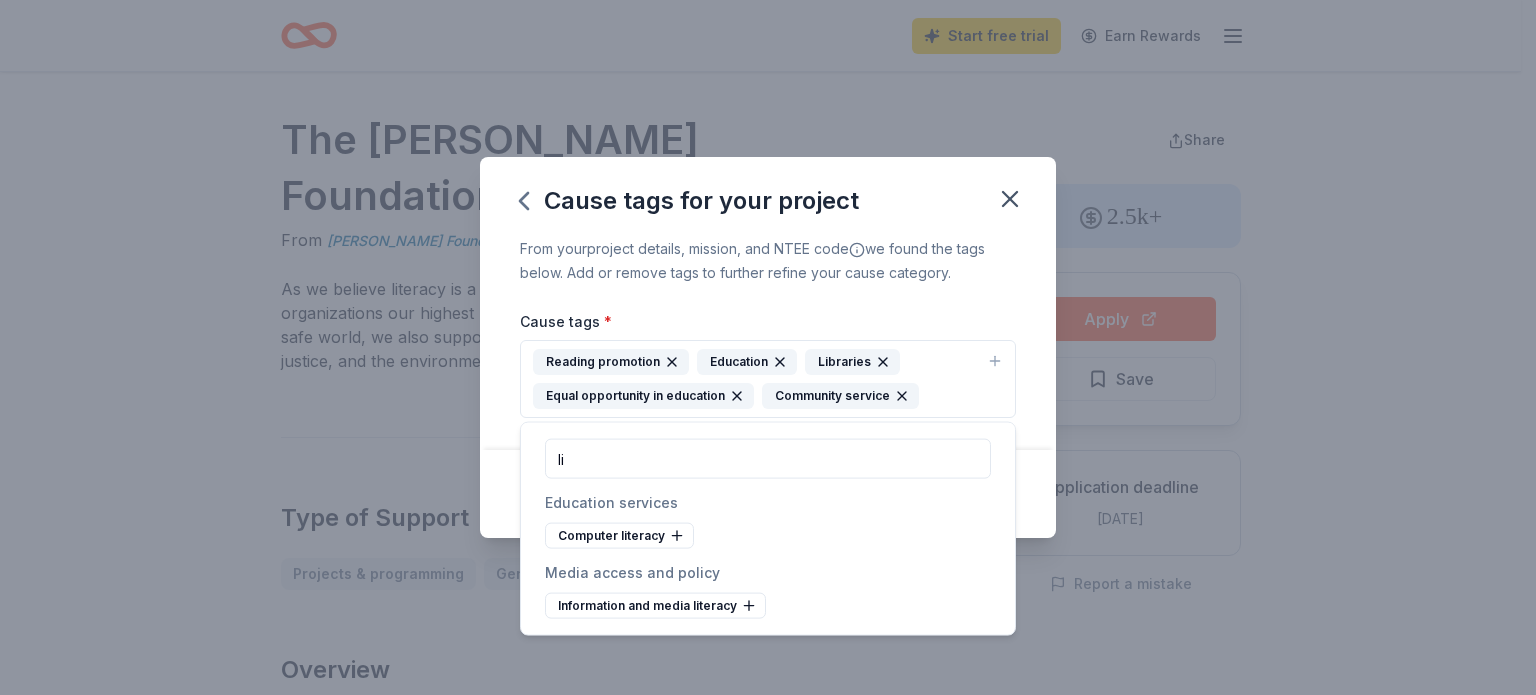type on "l" 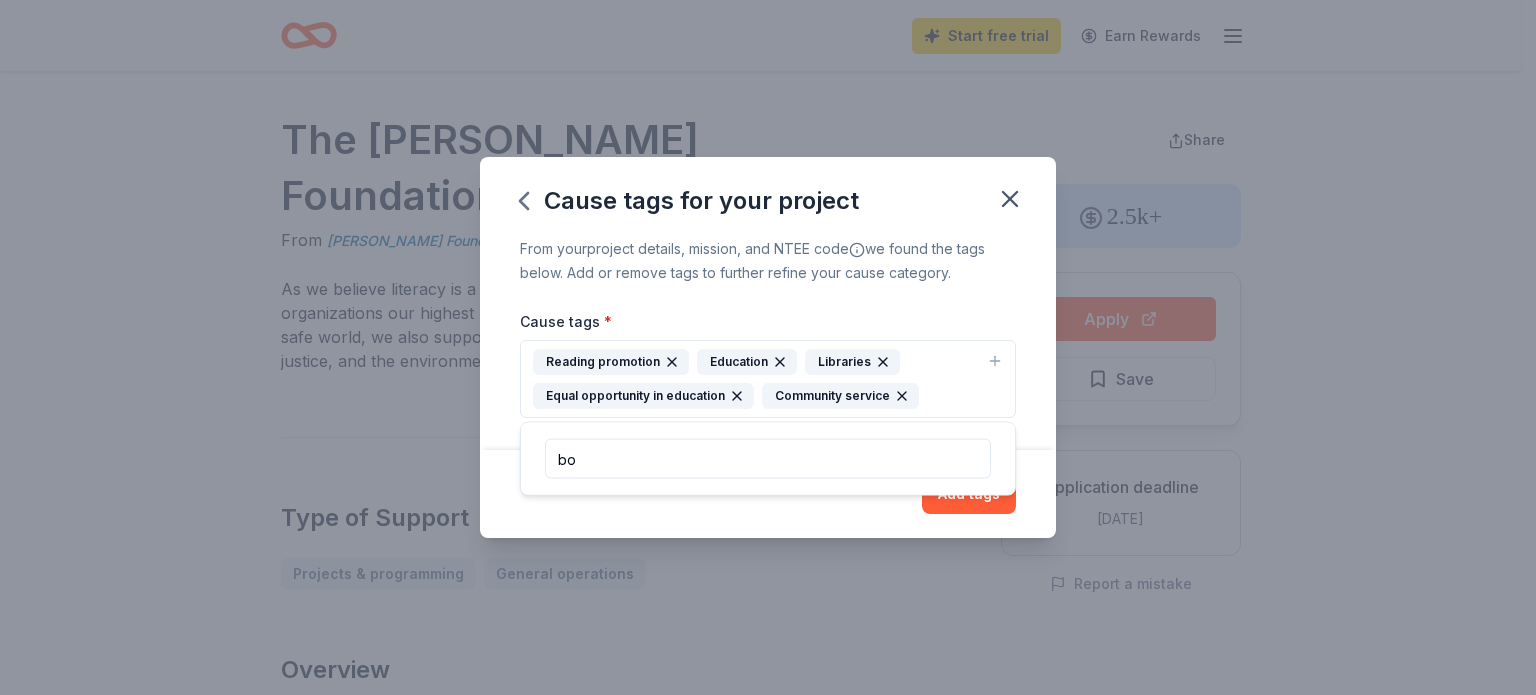 type on "b" 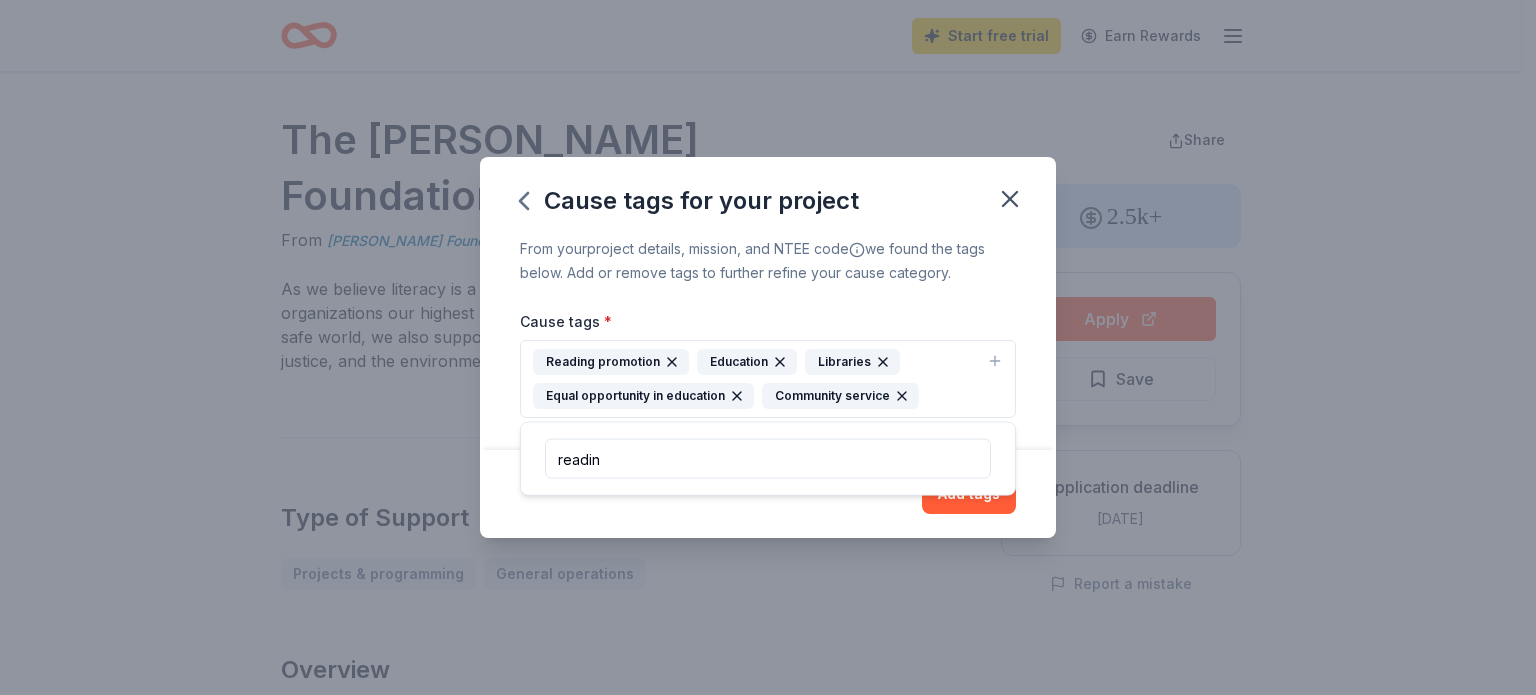 type on "reading" 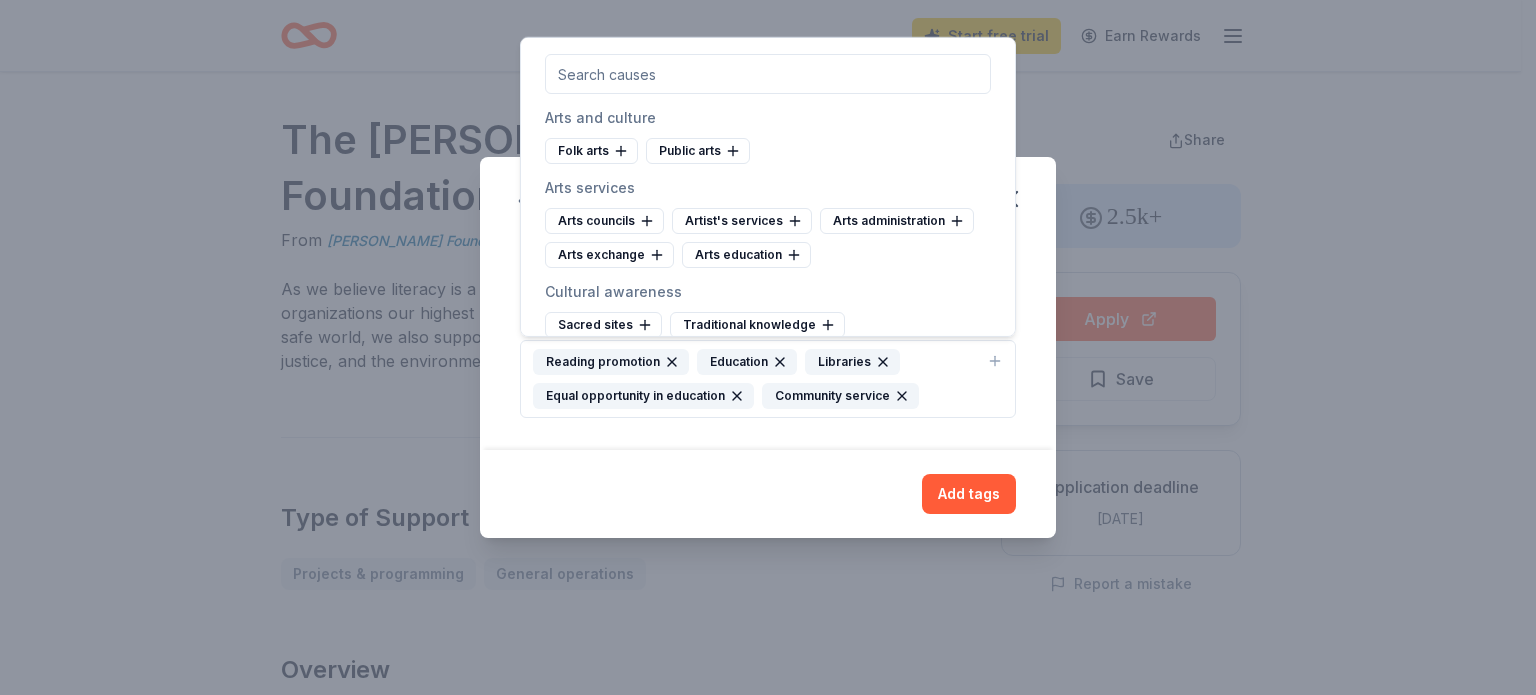 click 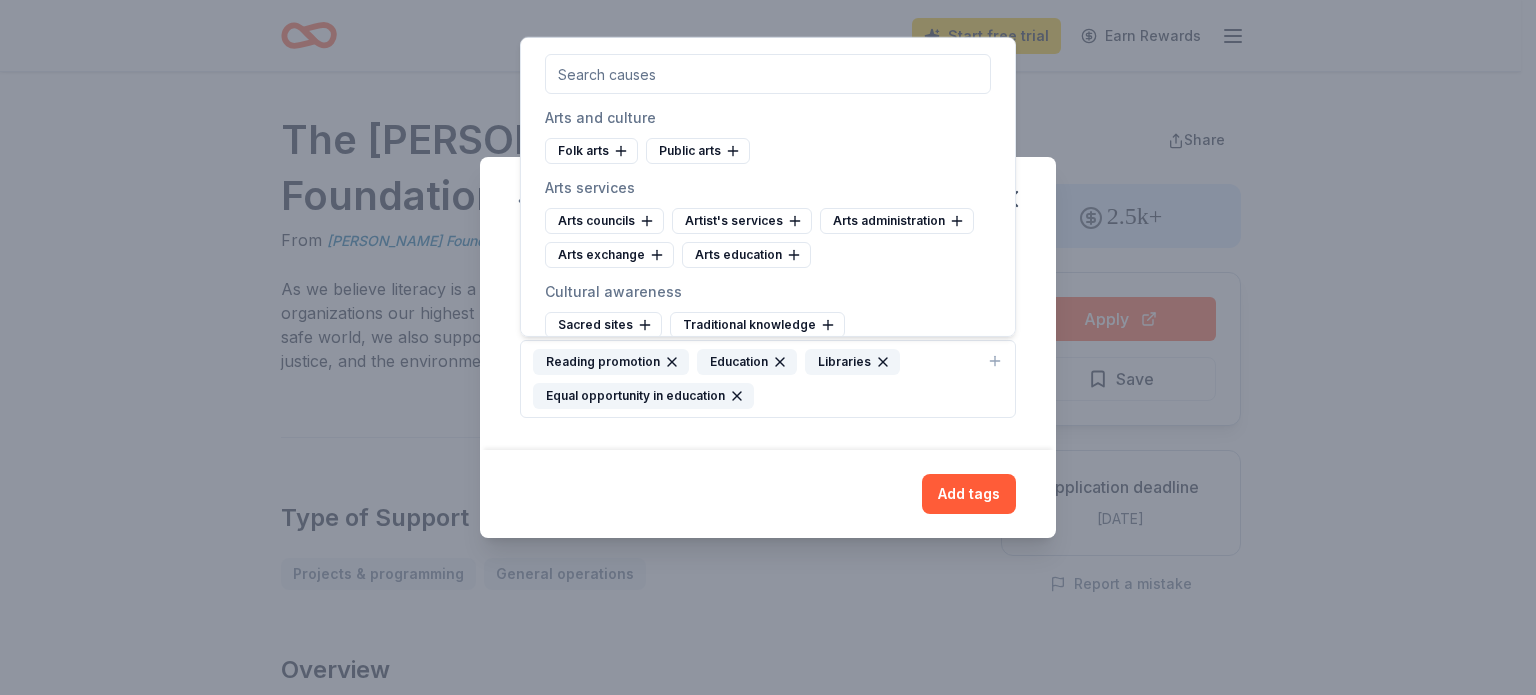 click 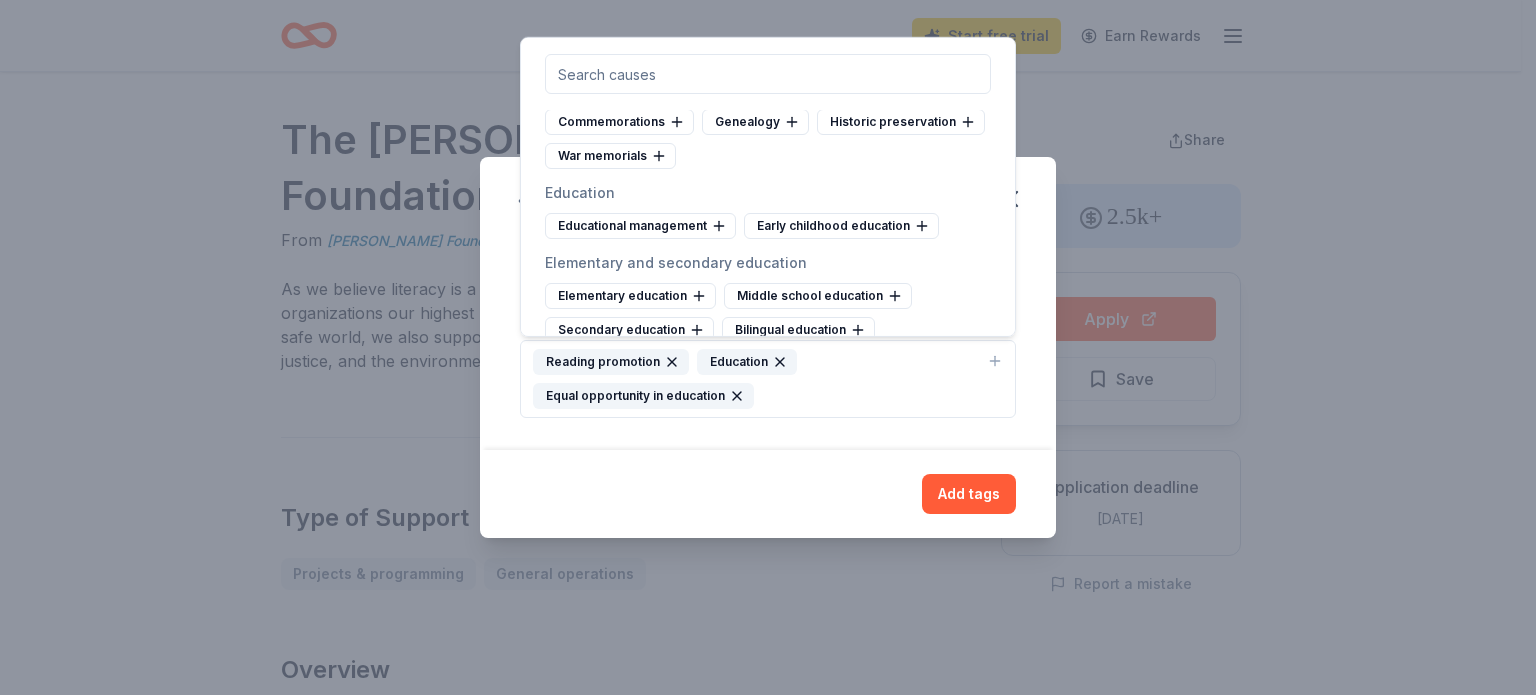 scroll, scrollTop: 872, scrollLeft: 0, axis: vertical 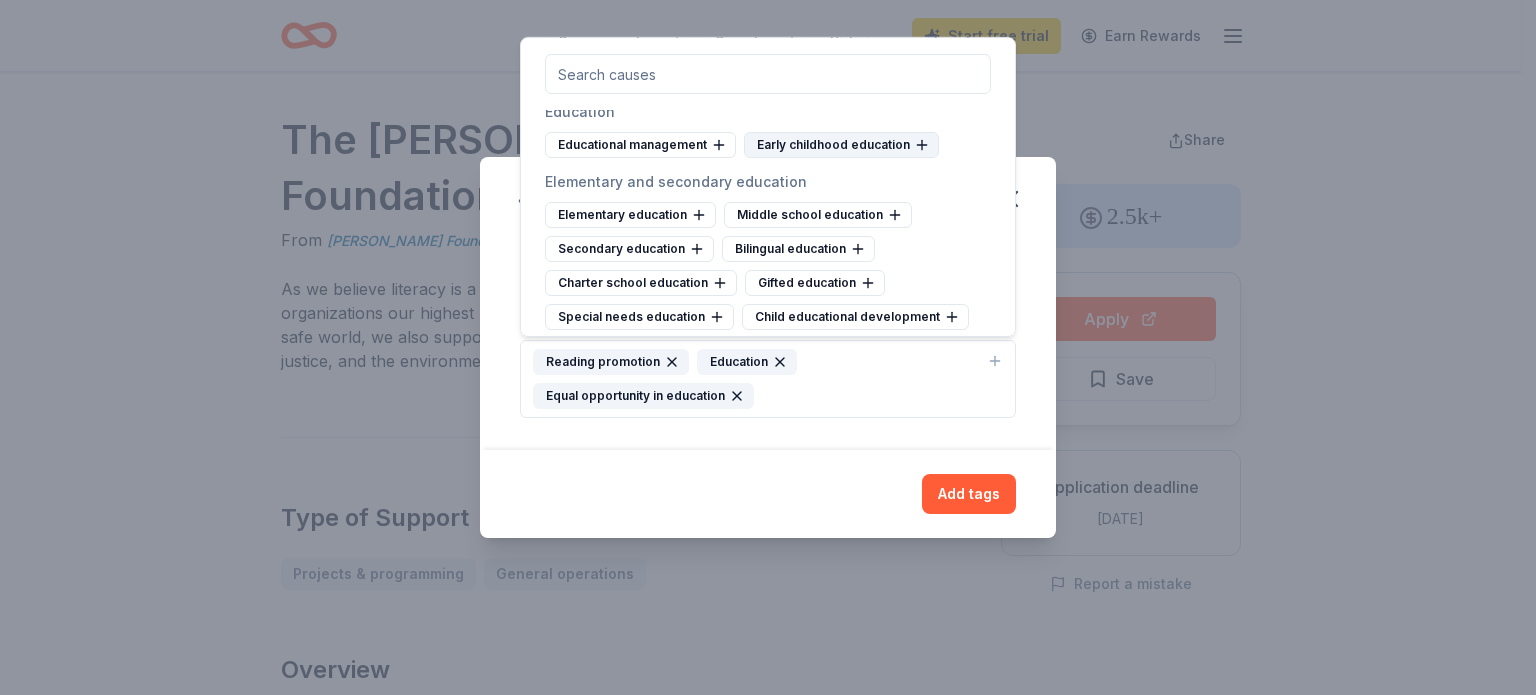 click 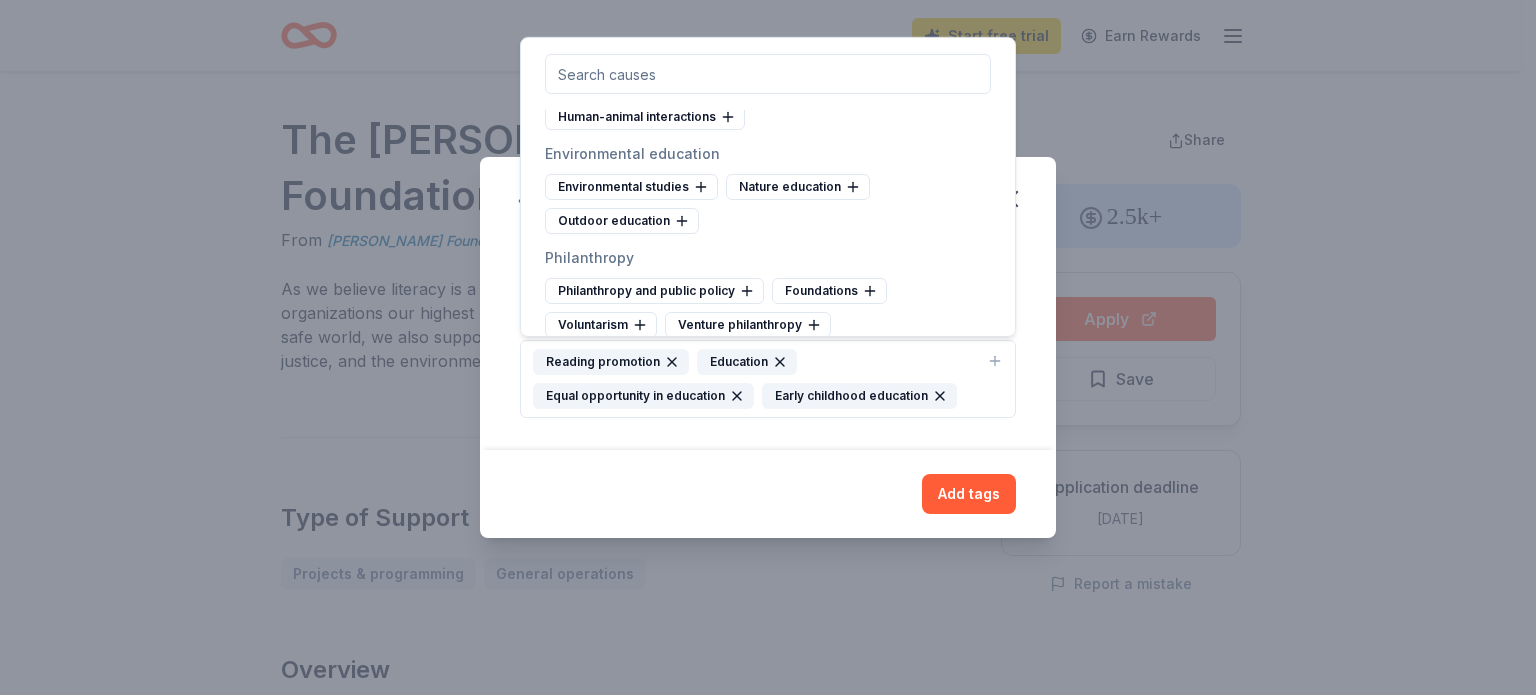 scroll, scrollTop: 2254, scrollLeft: 0, axis: vertical 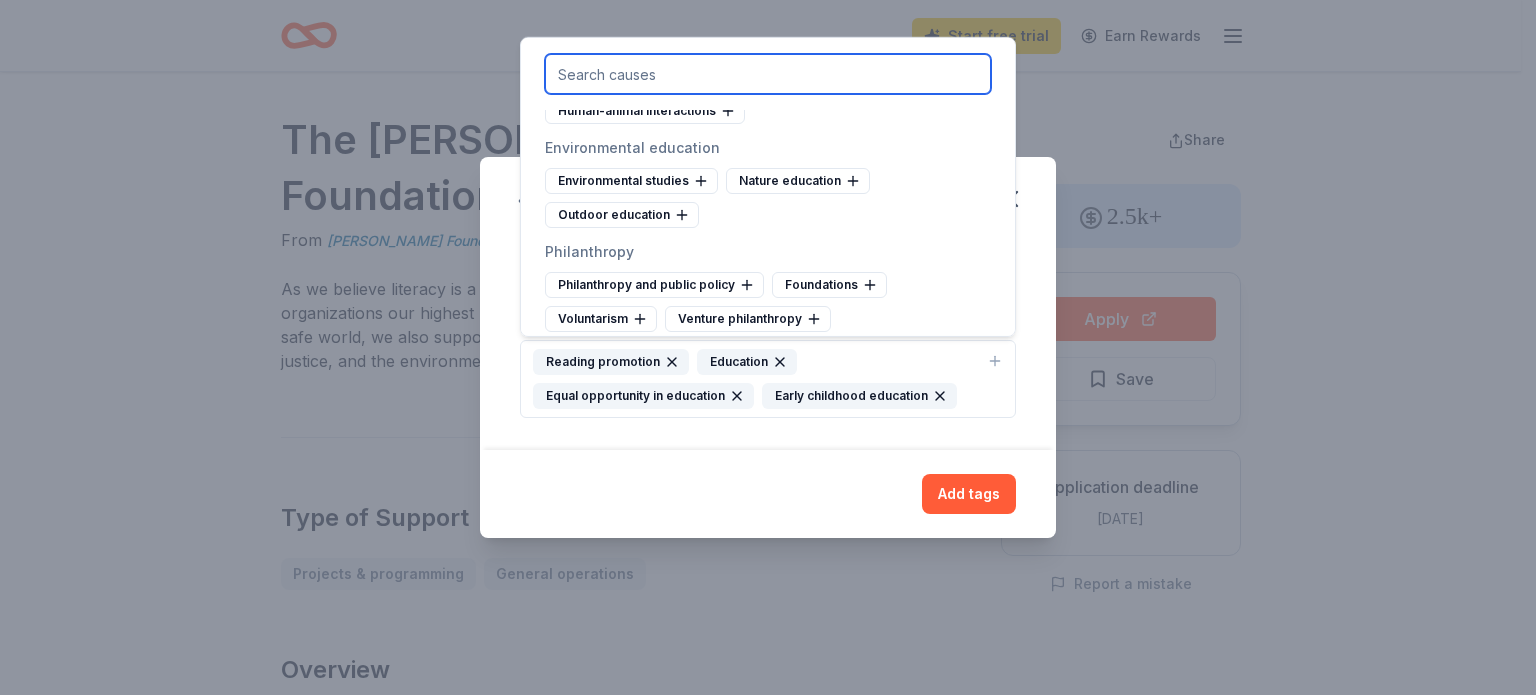 click at bounding box center (768, 74) 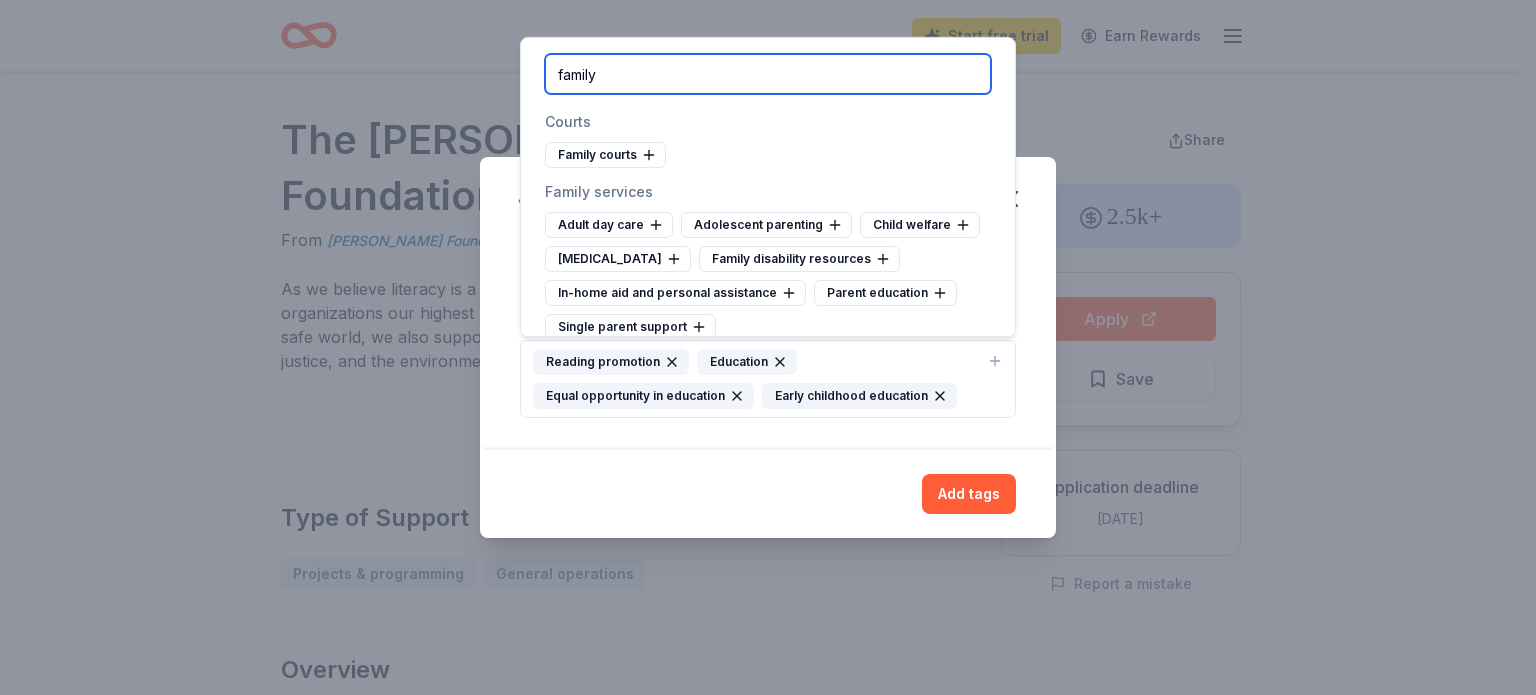 scroll, scrollTop: 83, scrollLeft: 0, axis: vertical 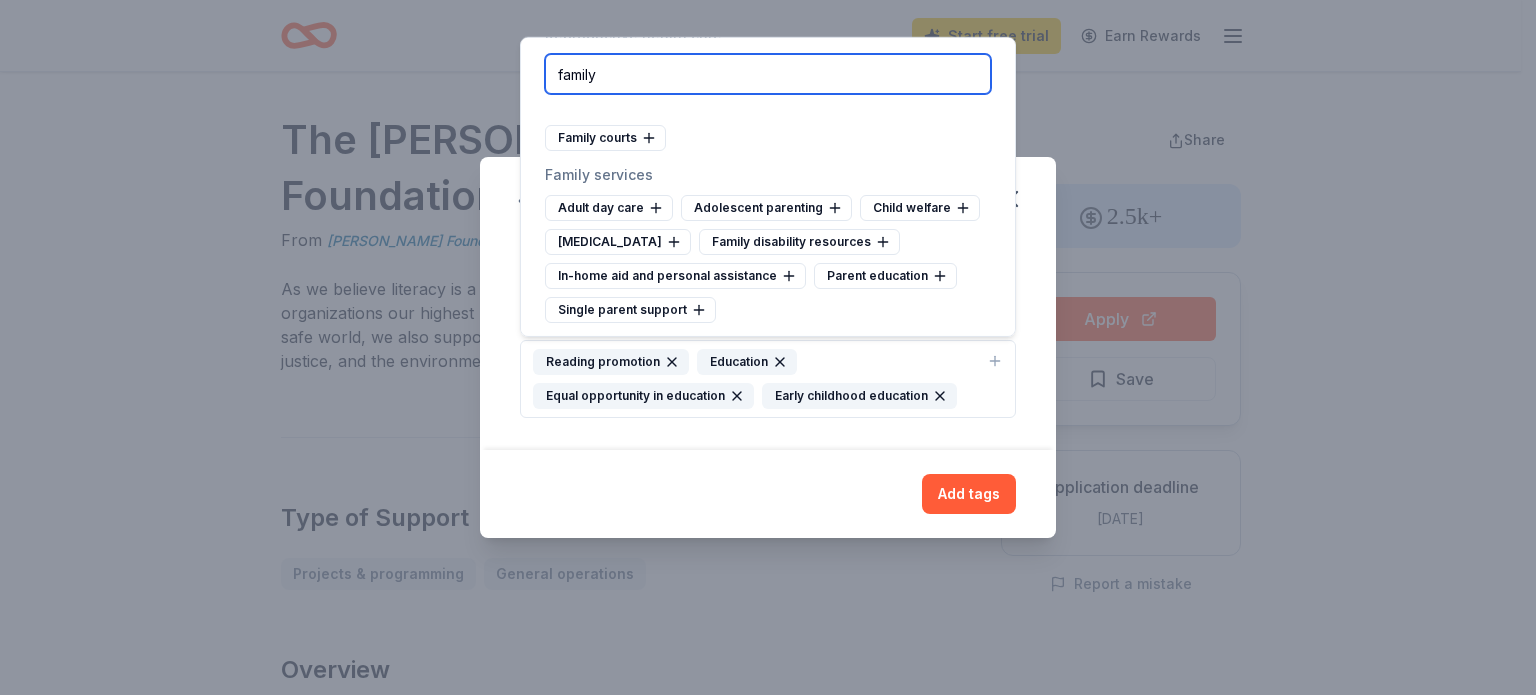 drag, startPoint x: 653, startPoint y: 75, endPoint x: 691, endPoint y: 64, distance: 39.56008 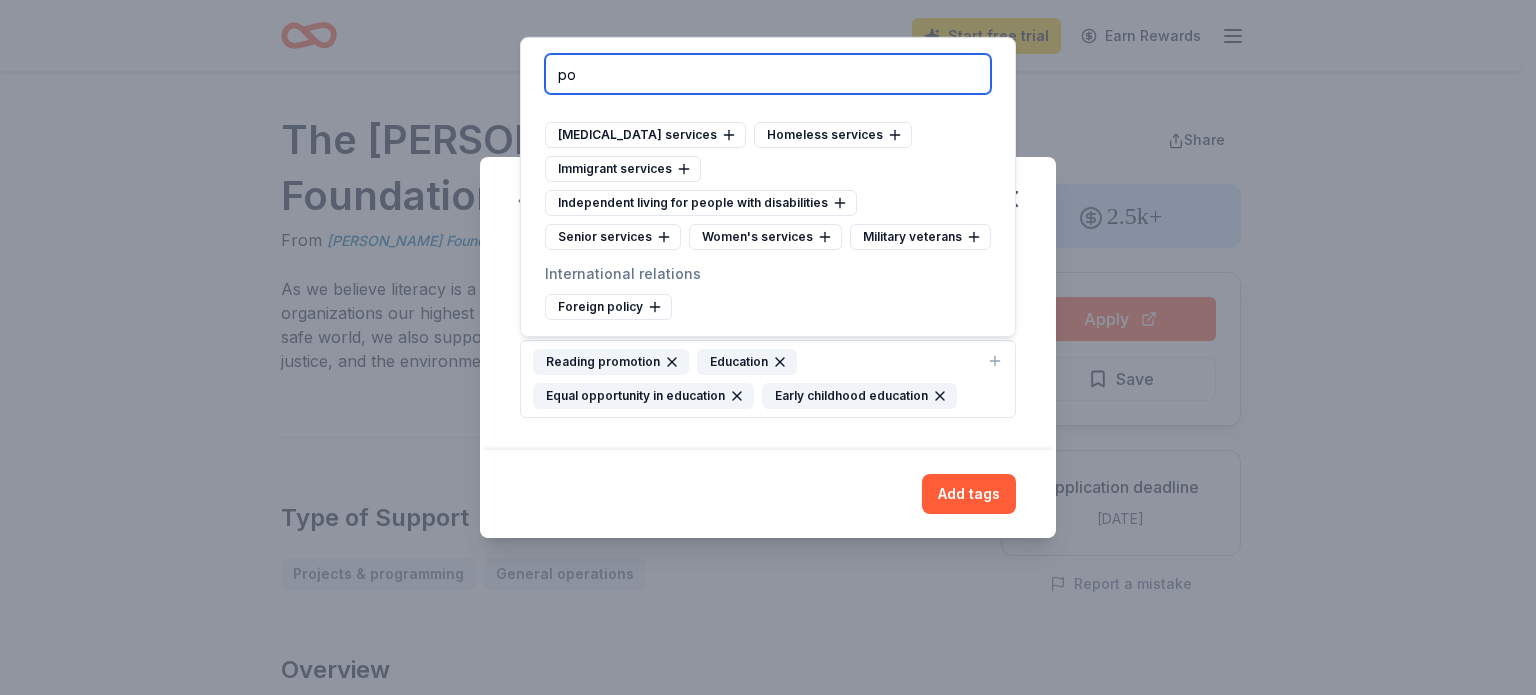 scroll, scrollTop: 0, scrollLeft: 0, axis: both 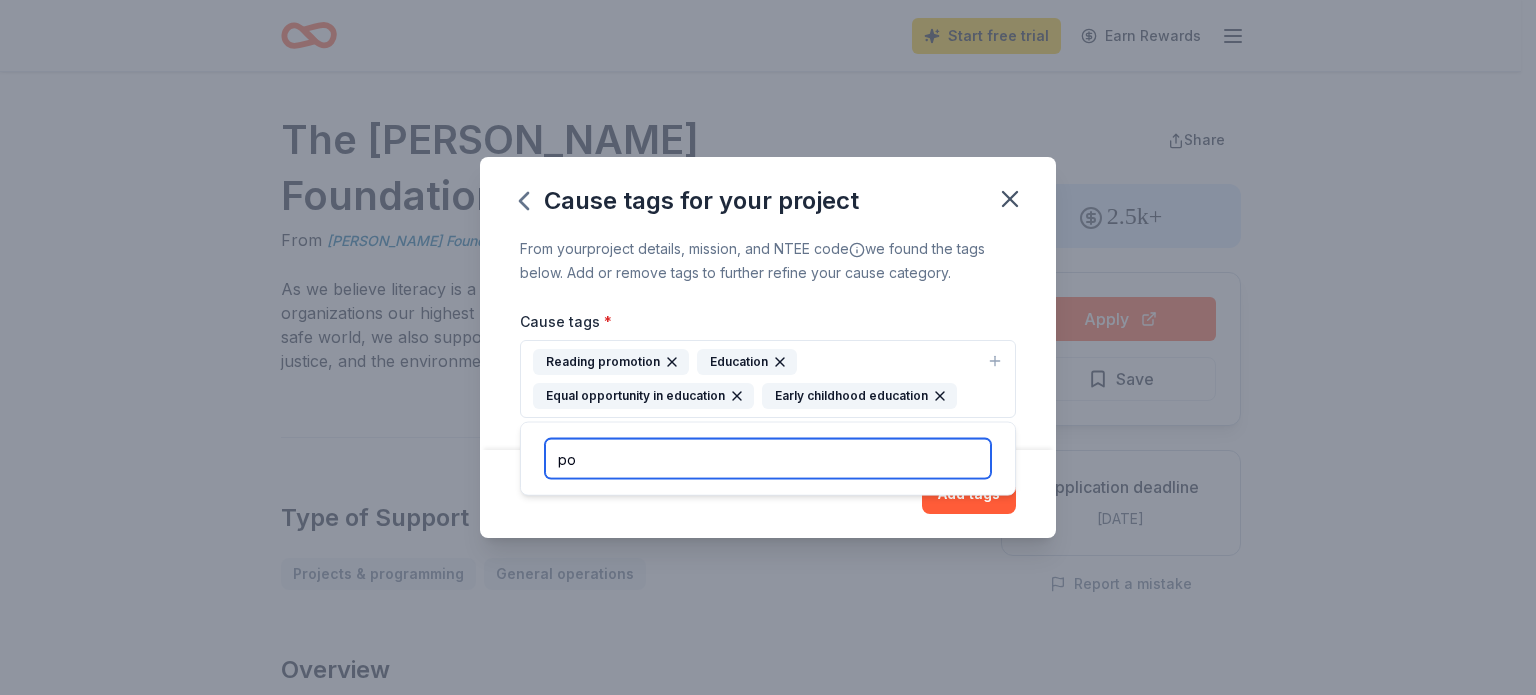 type on "p" 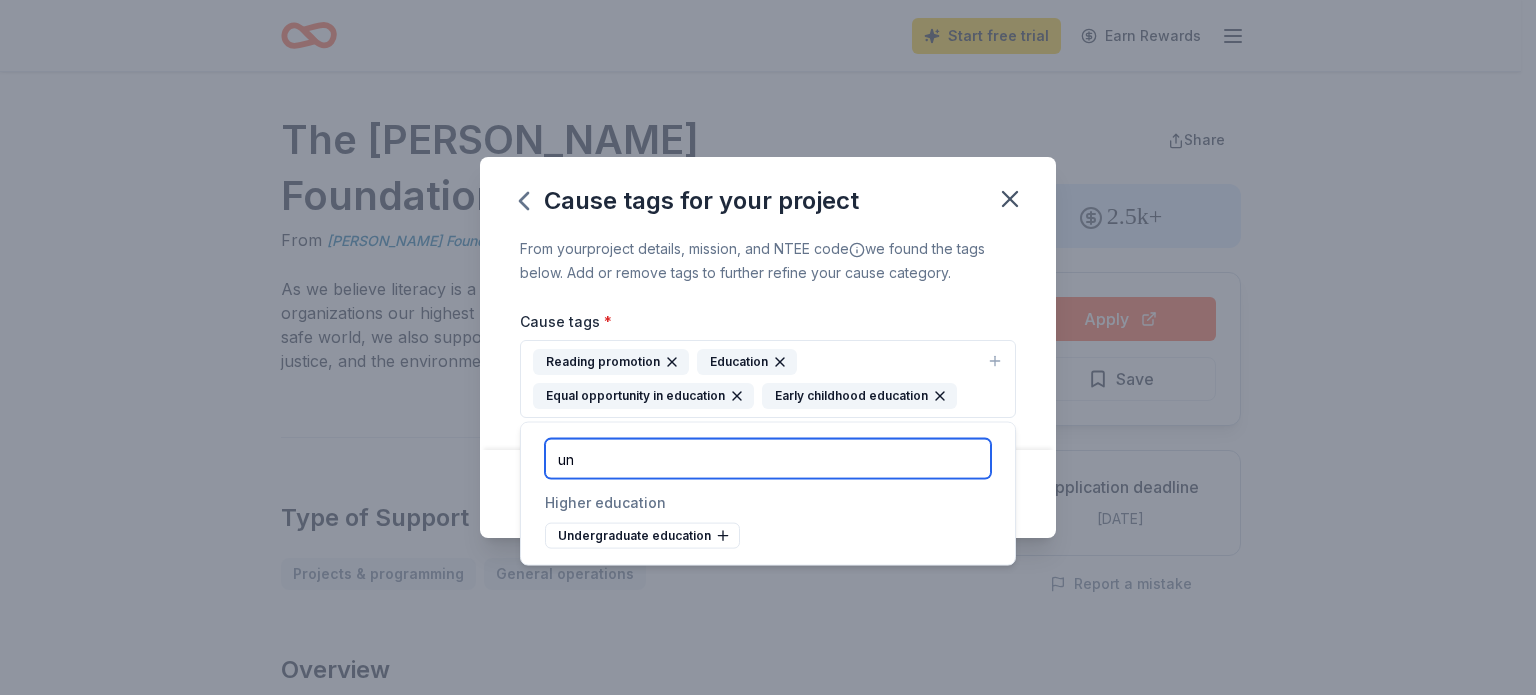 type on "u" 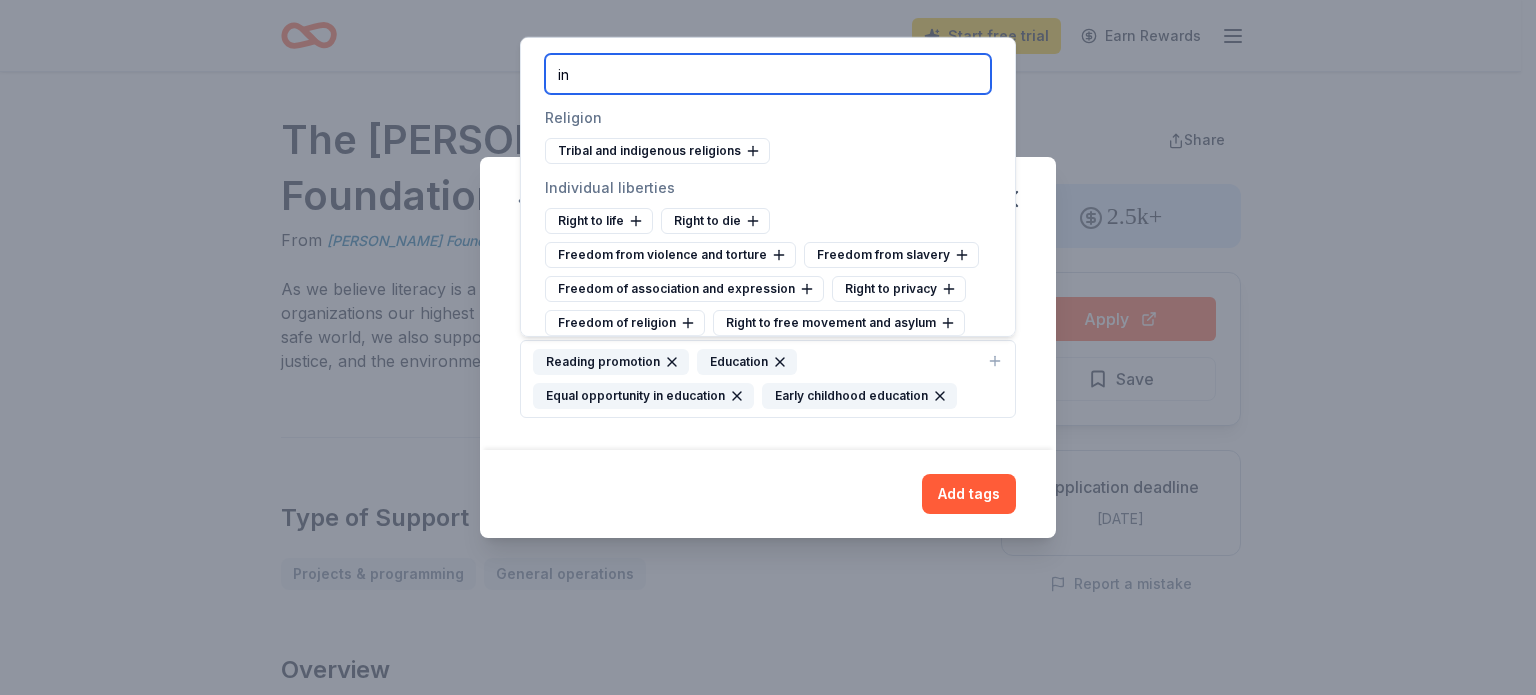 type on "i" 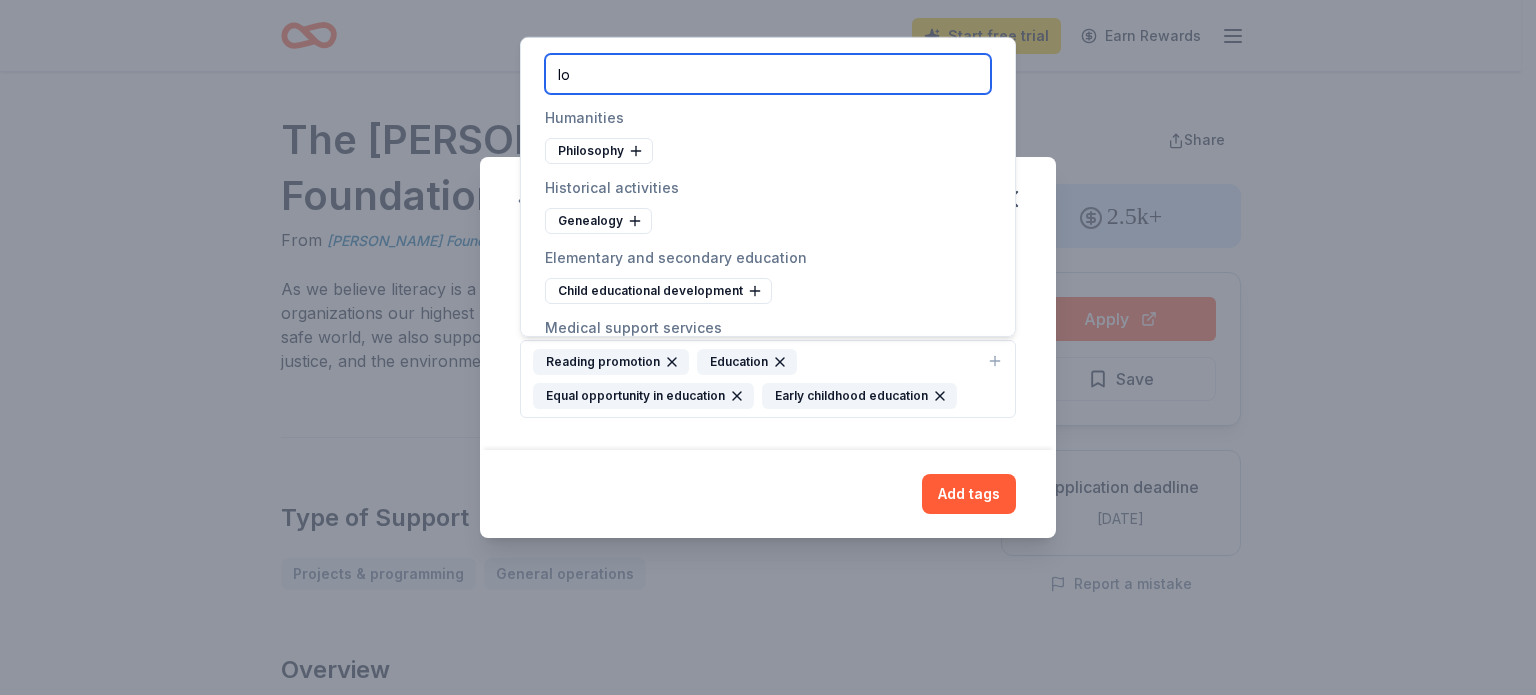 type on "l" 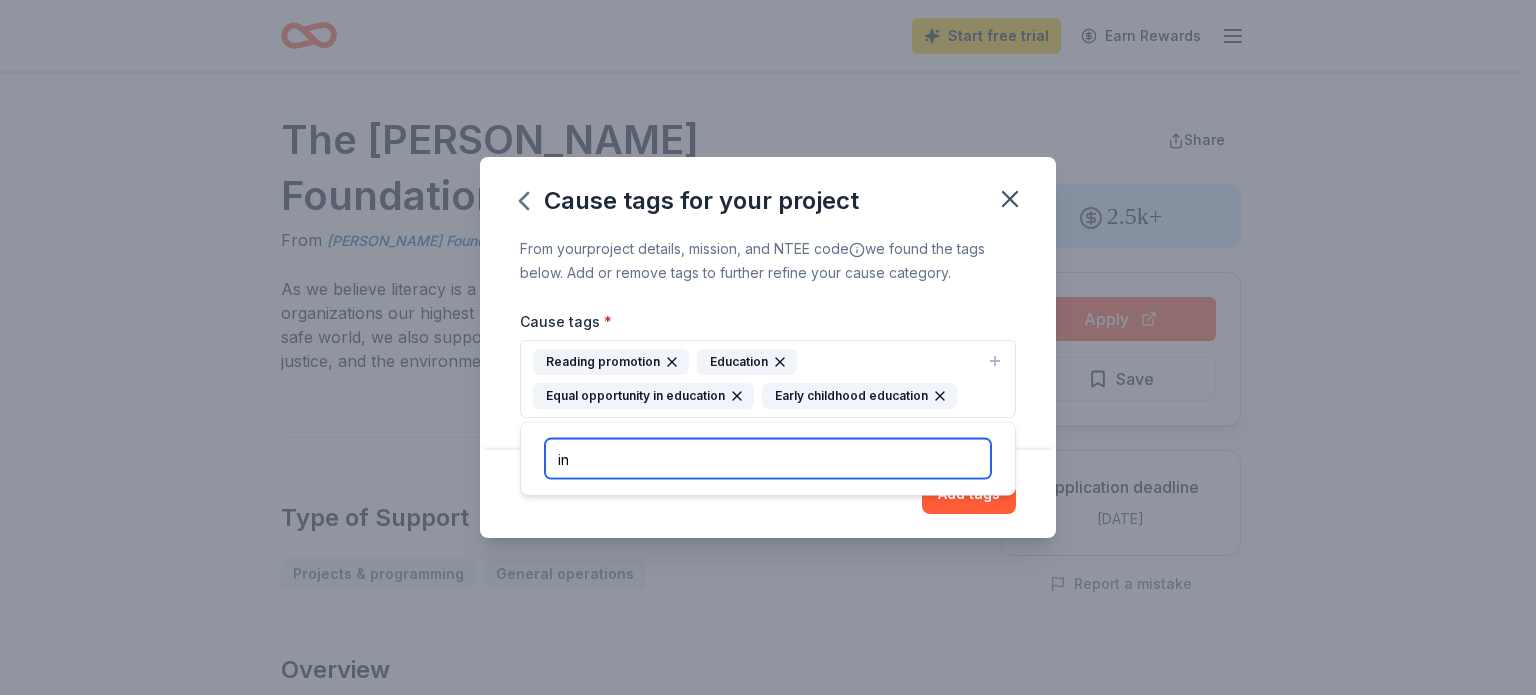 type on "i" 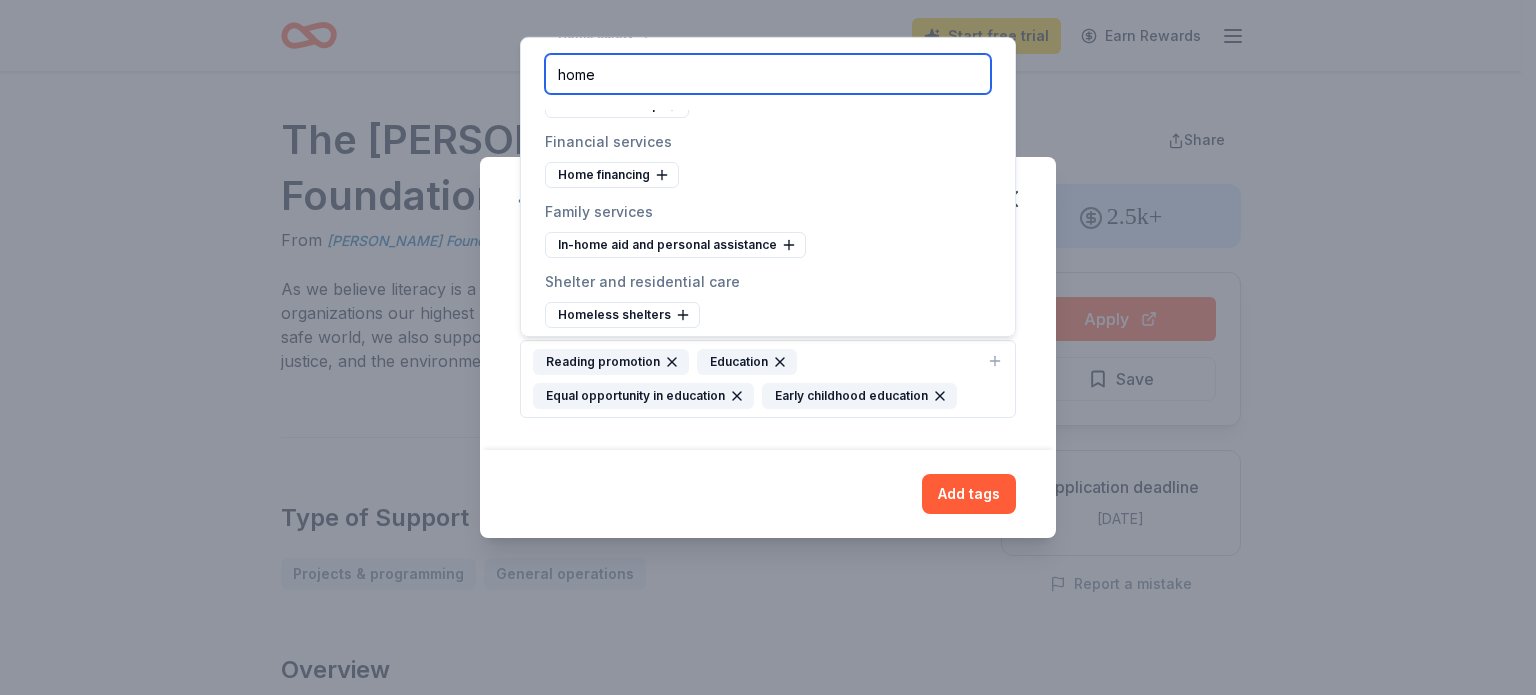 scroll, scrollTop: 330, scrollLeft: 0, axis: vertical 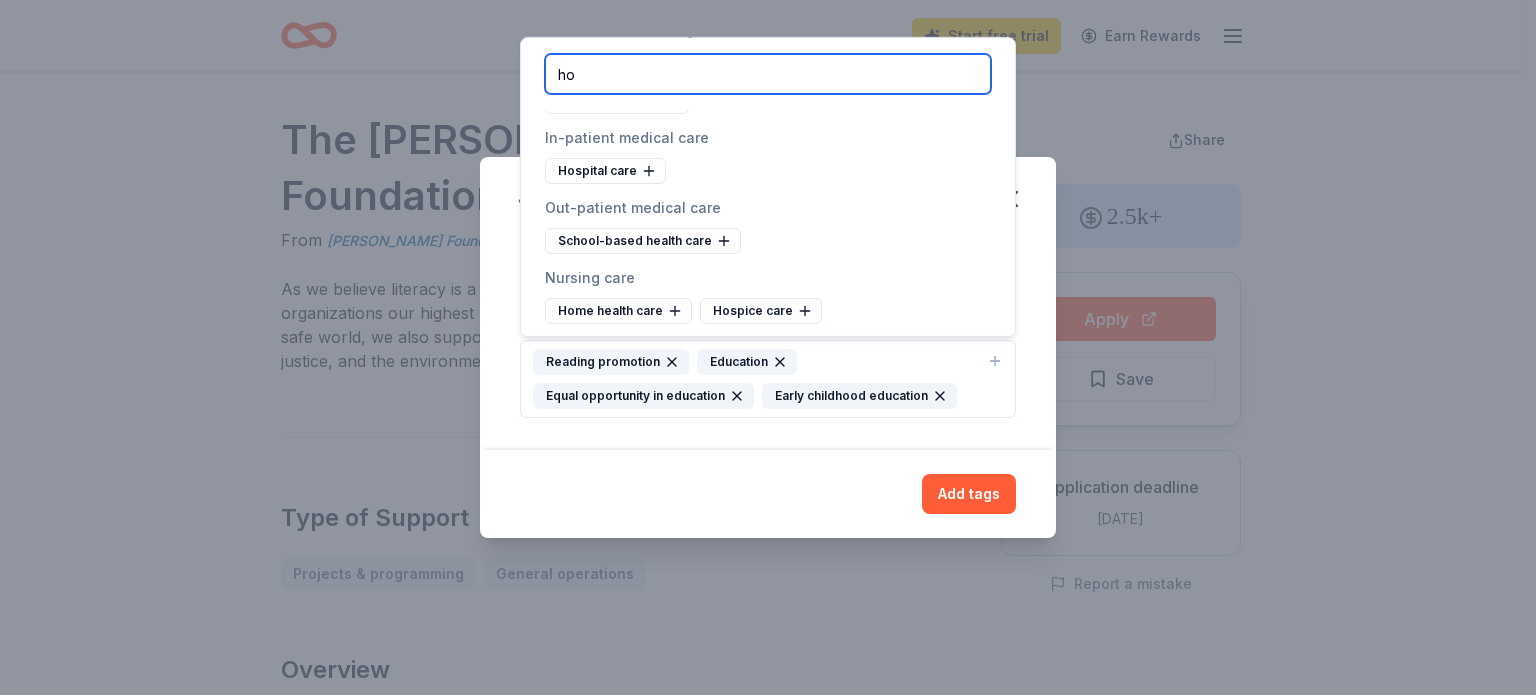 type on "h" 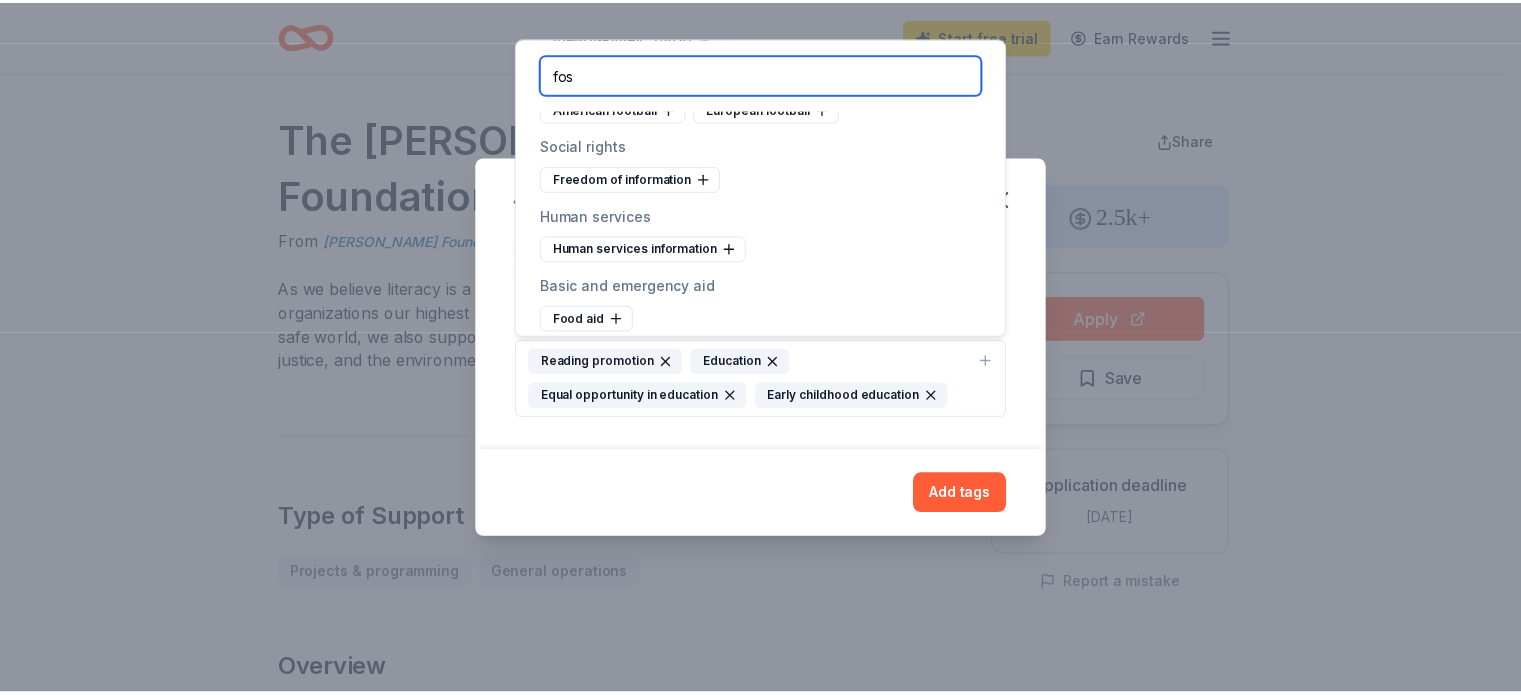 scroll, scrollTop: 0, scrollLeft: 0, axis: both 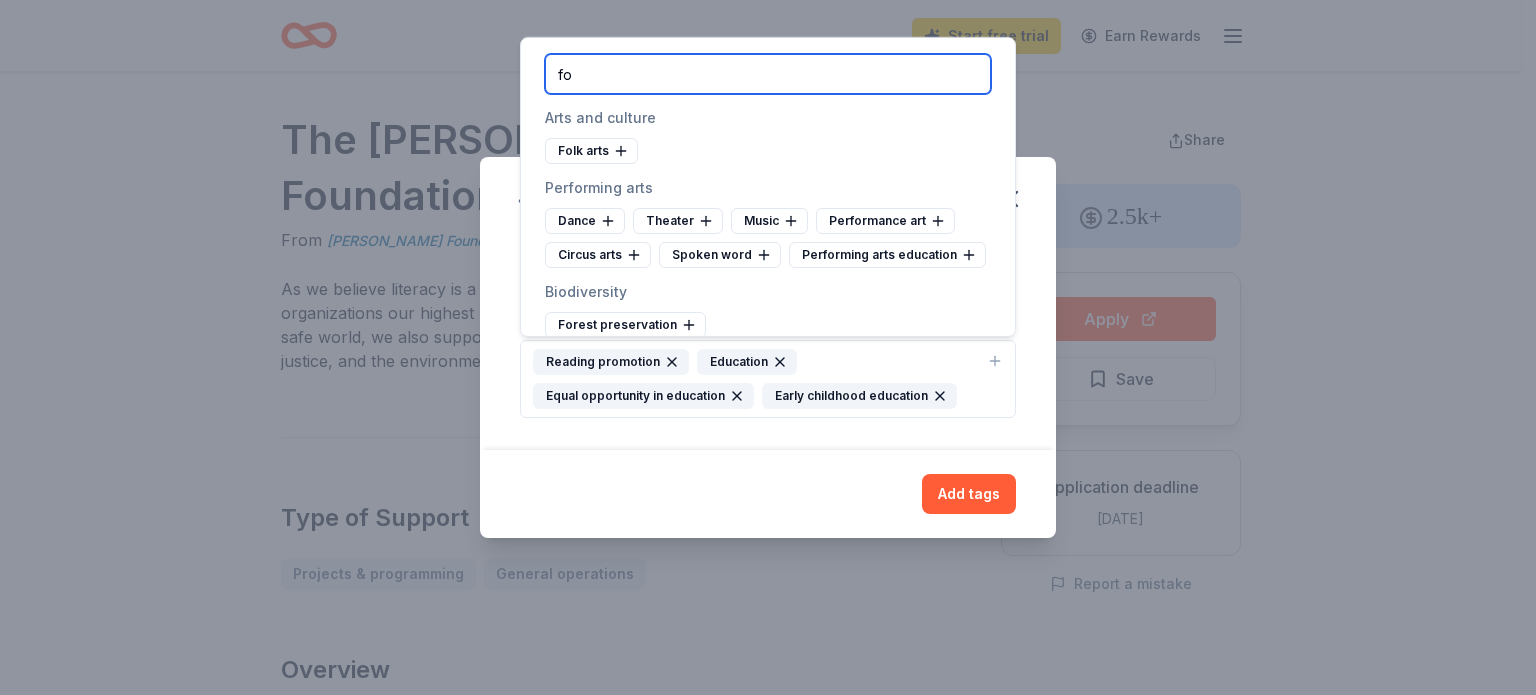 type on "f" 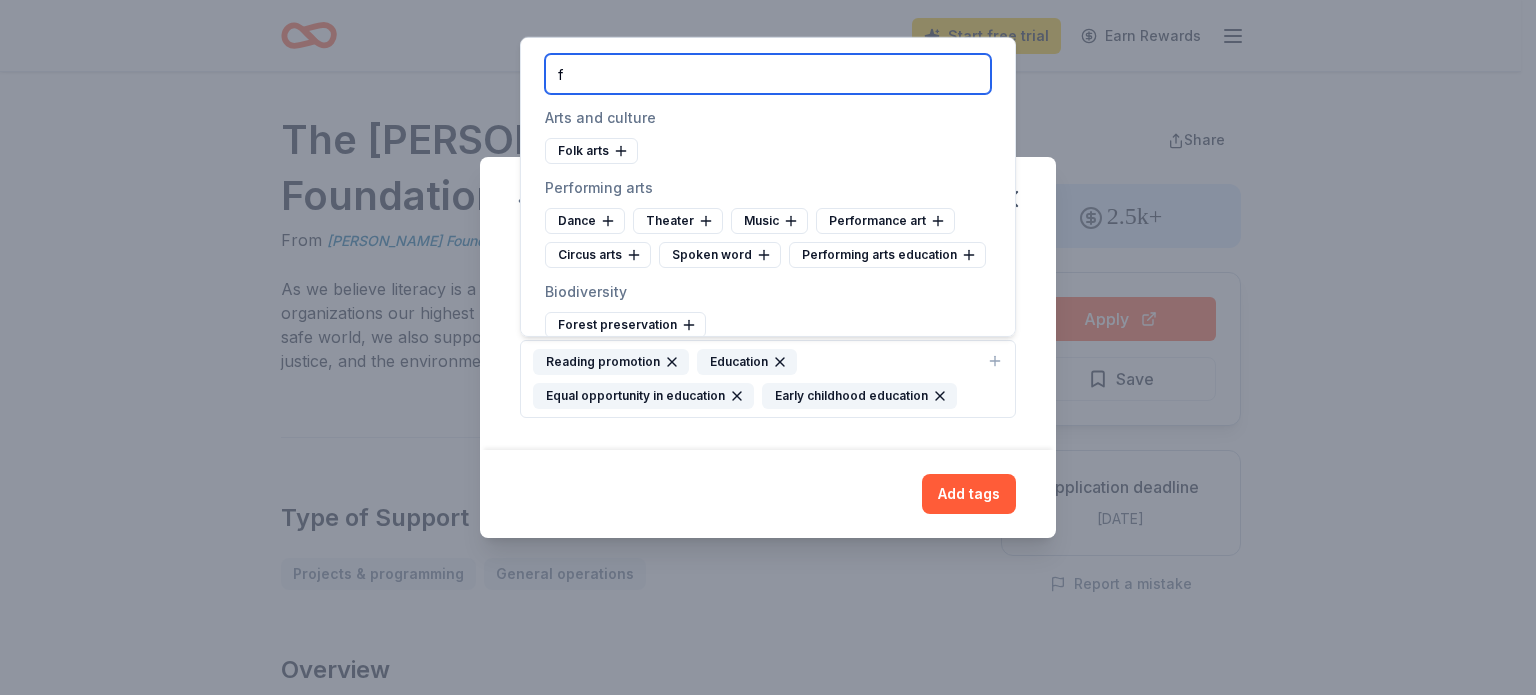 type 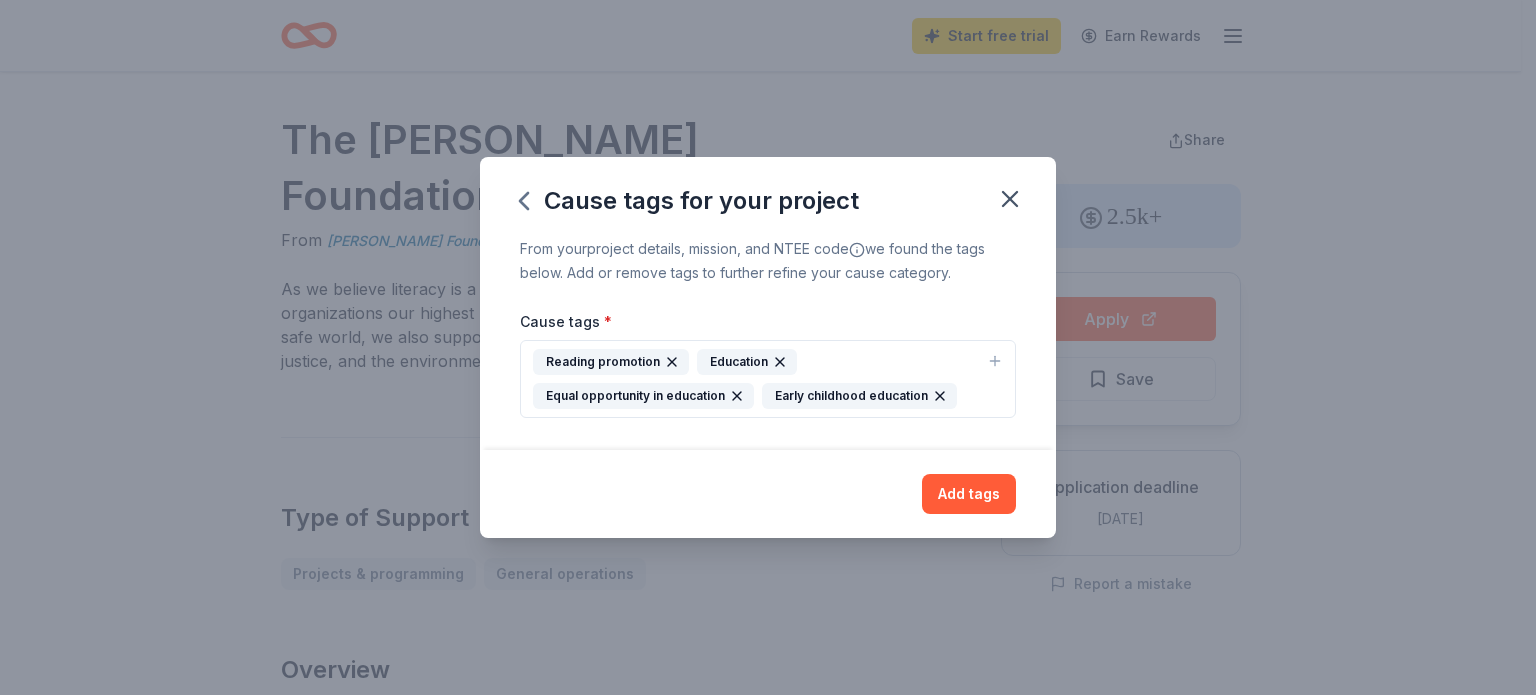 click 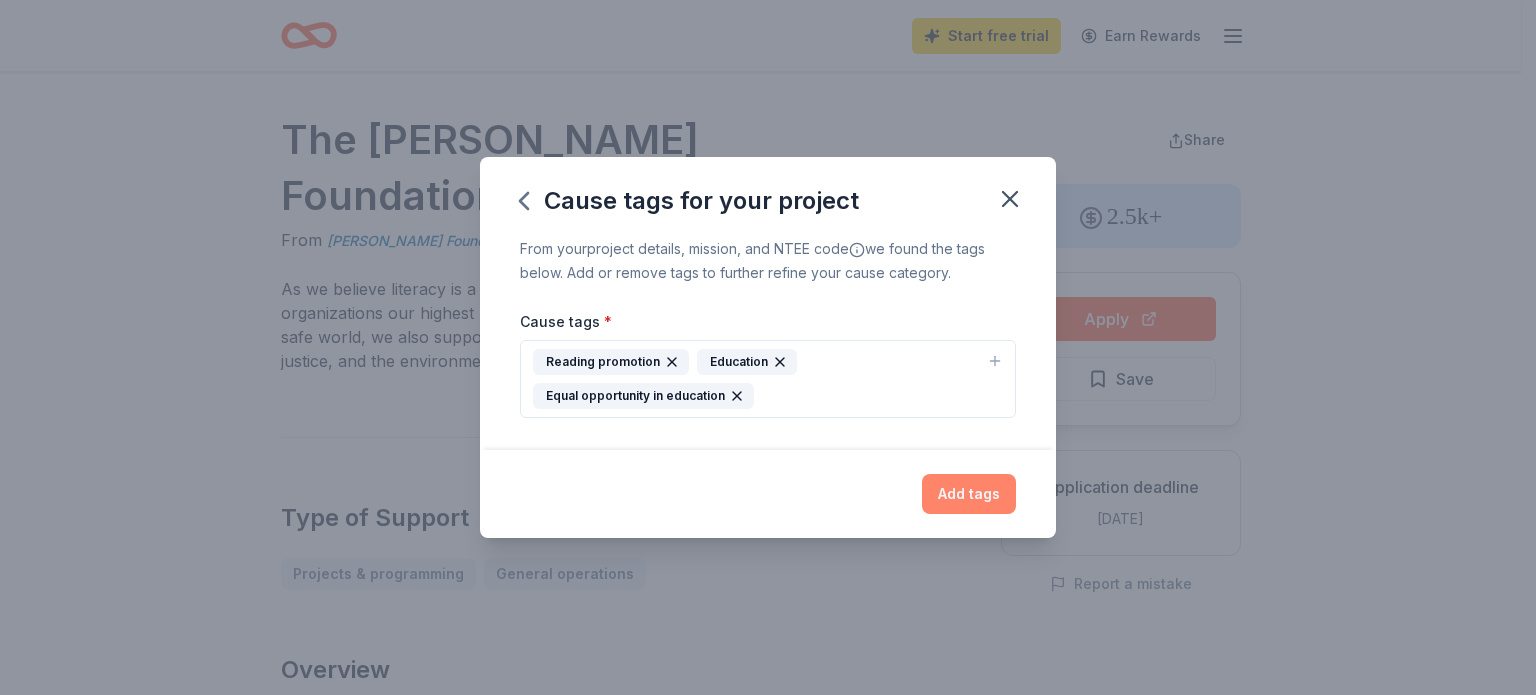 click on "Add tags" at bounding box center [969, 494] 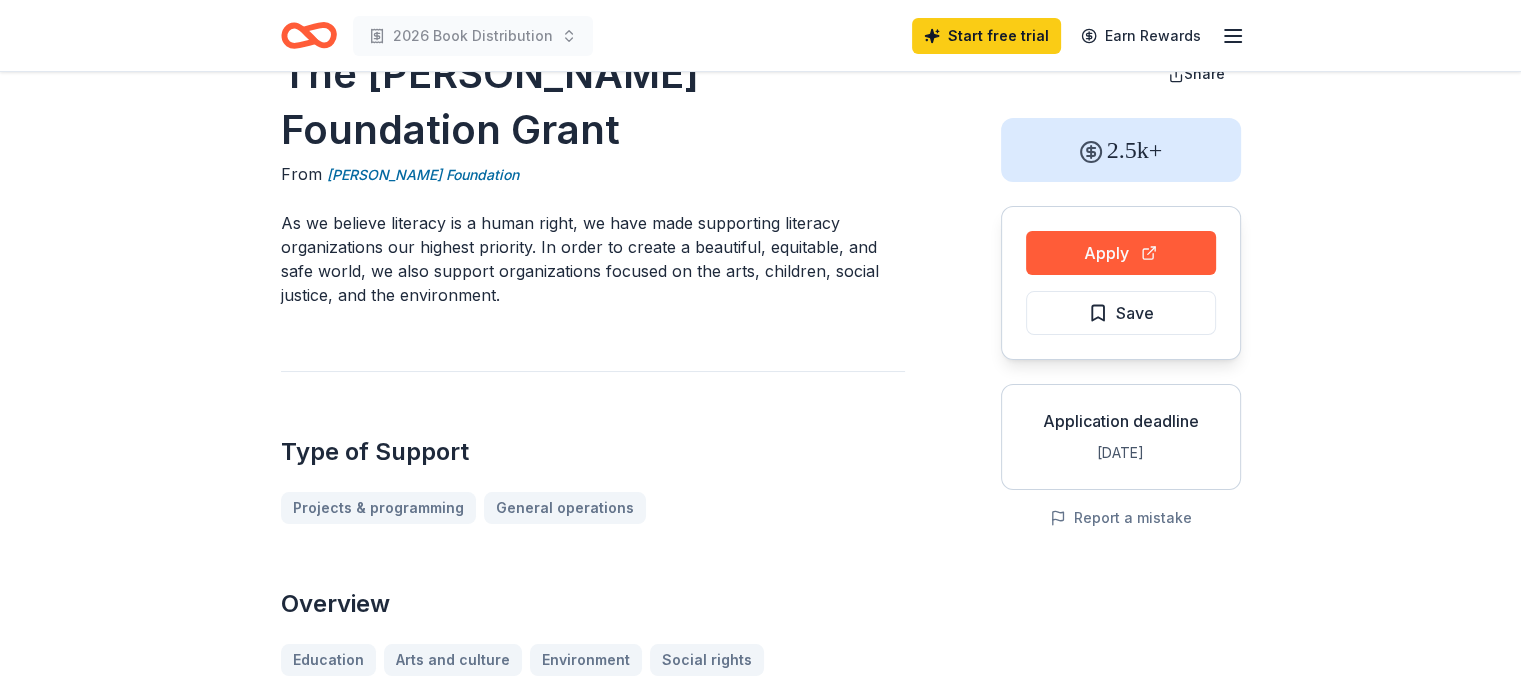 scroll, scrollTop: 0, scrollLeft: 0, axis: both 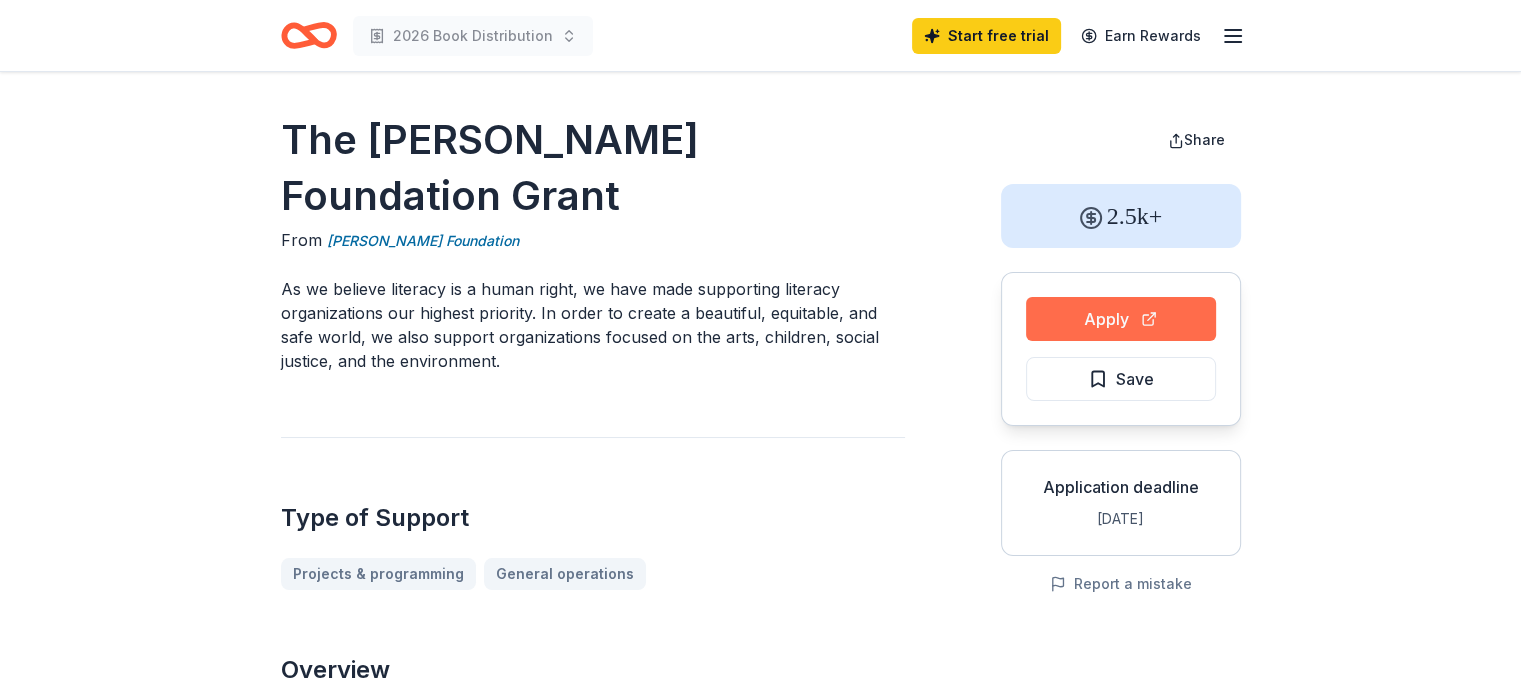 click on "Apply" at bounding box center [1121, 319] 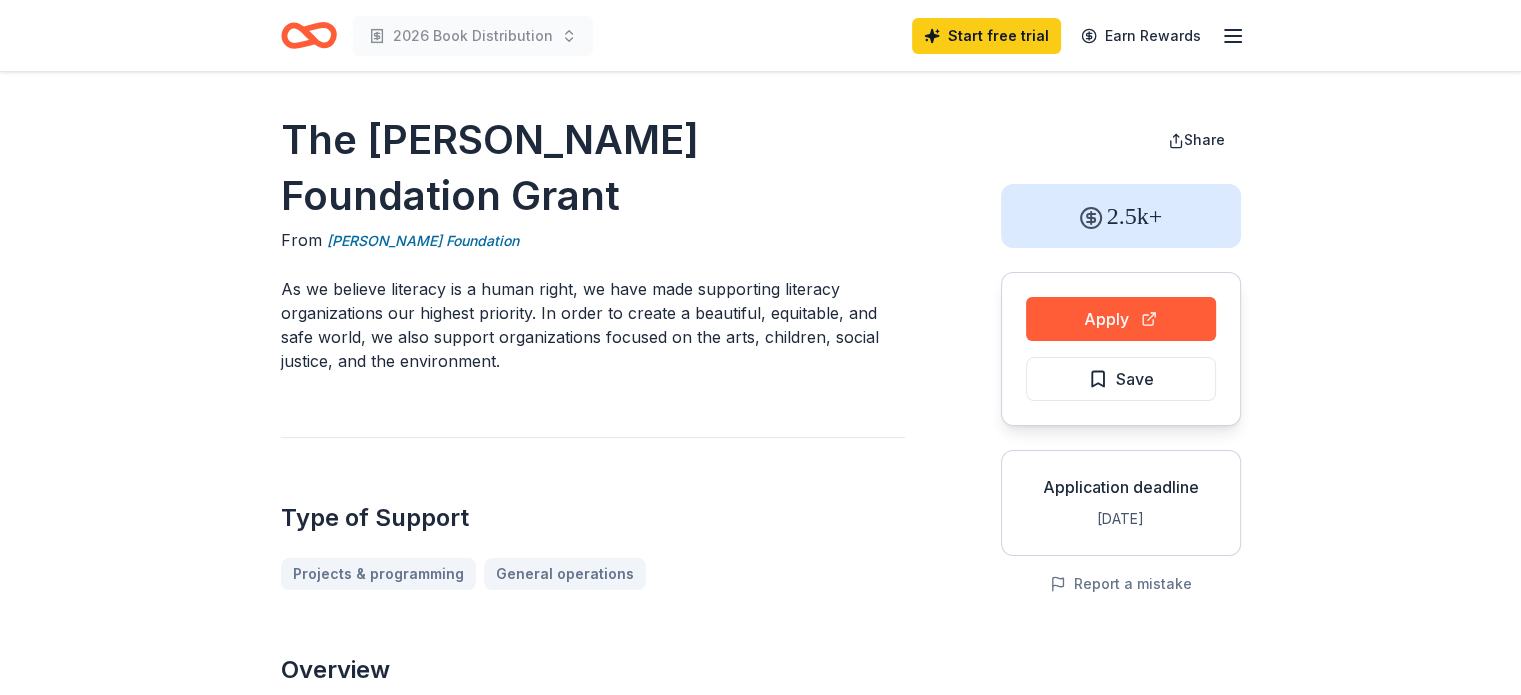 type 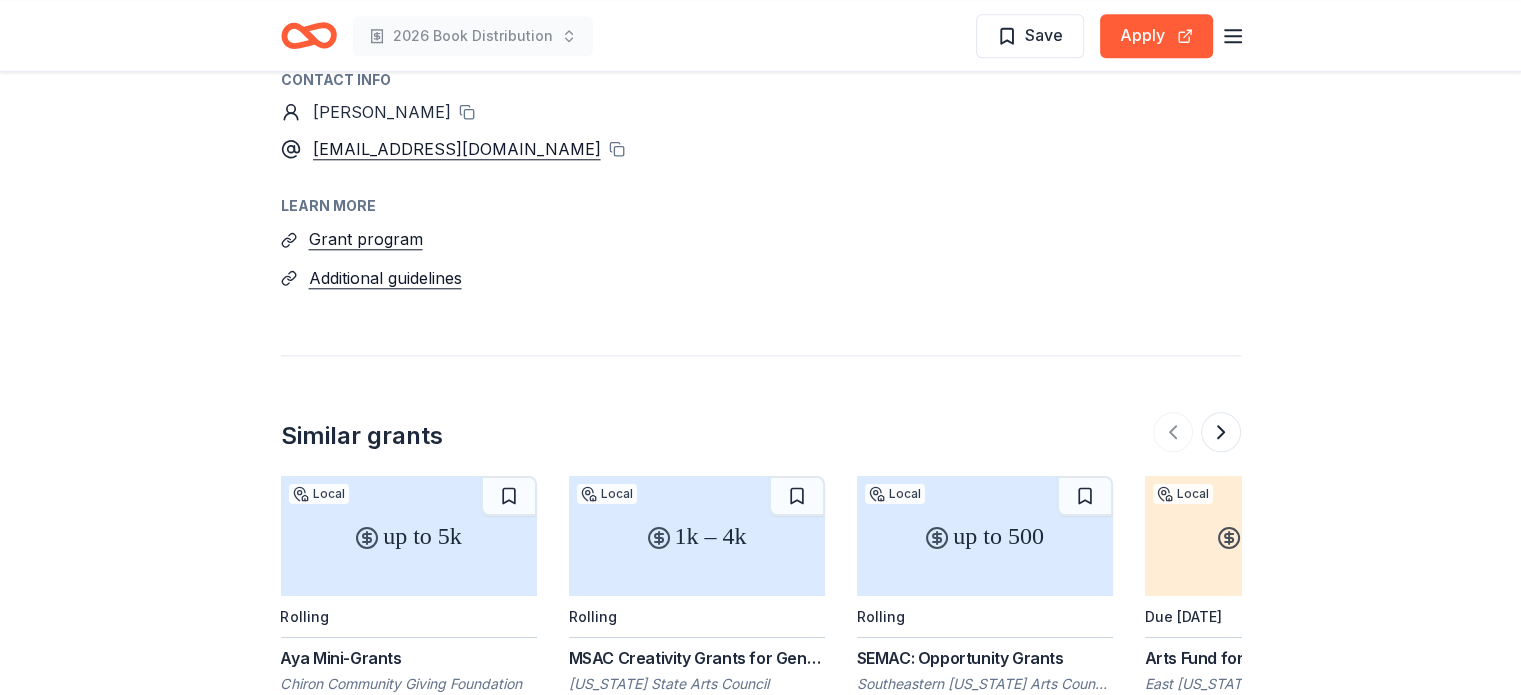scroll, scrollTop: 2074, scrollLeft: 0, axis: vertical 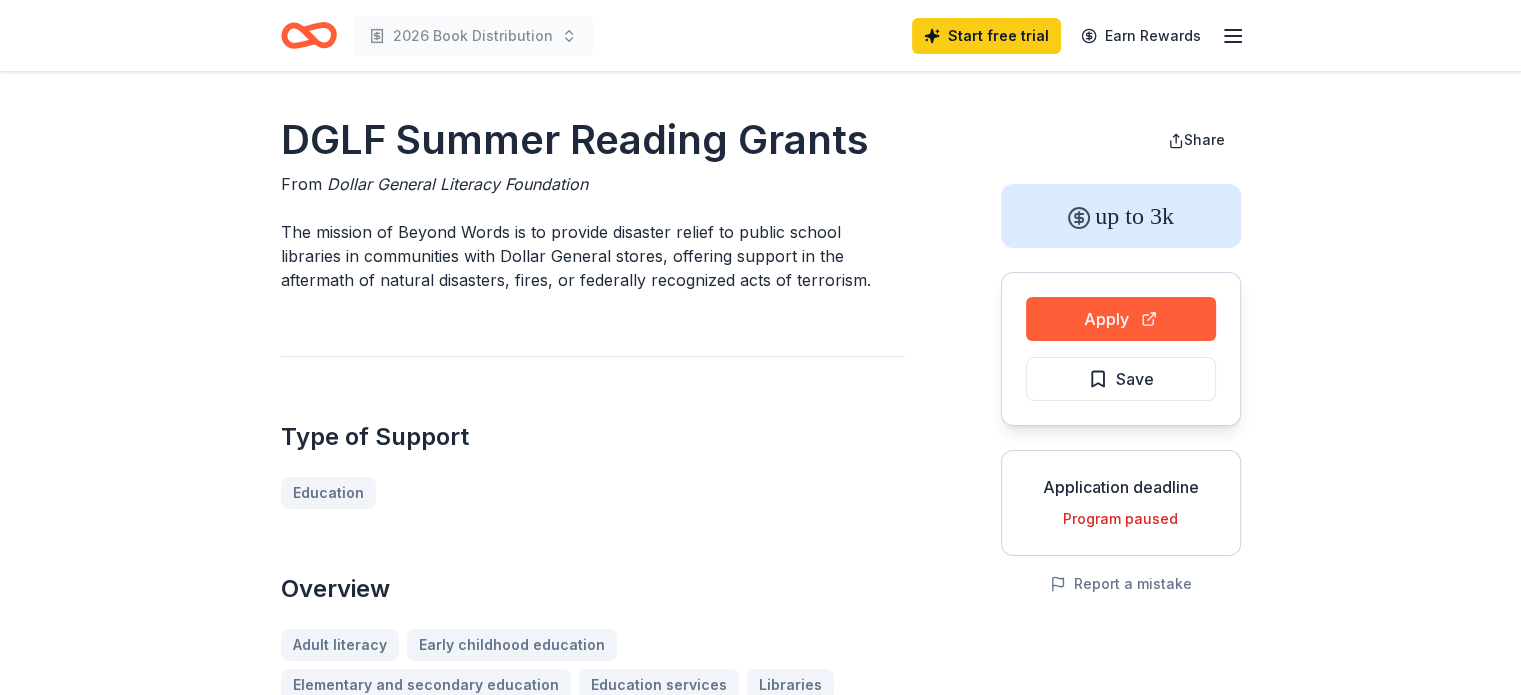 drag, startPoint x: 651, startPoint y: 134, endPoint x: 688, endPoint y: 244, distance: 116.05602 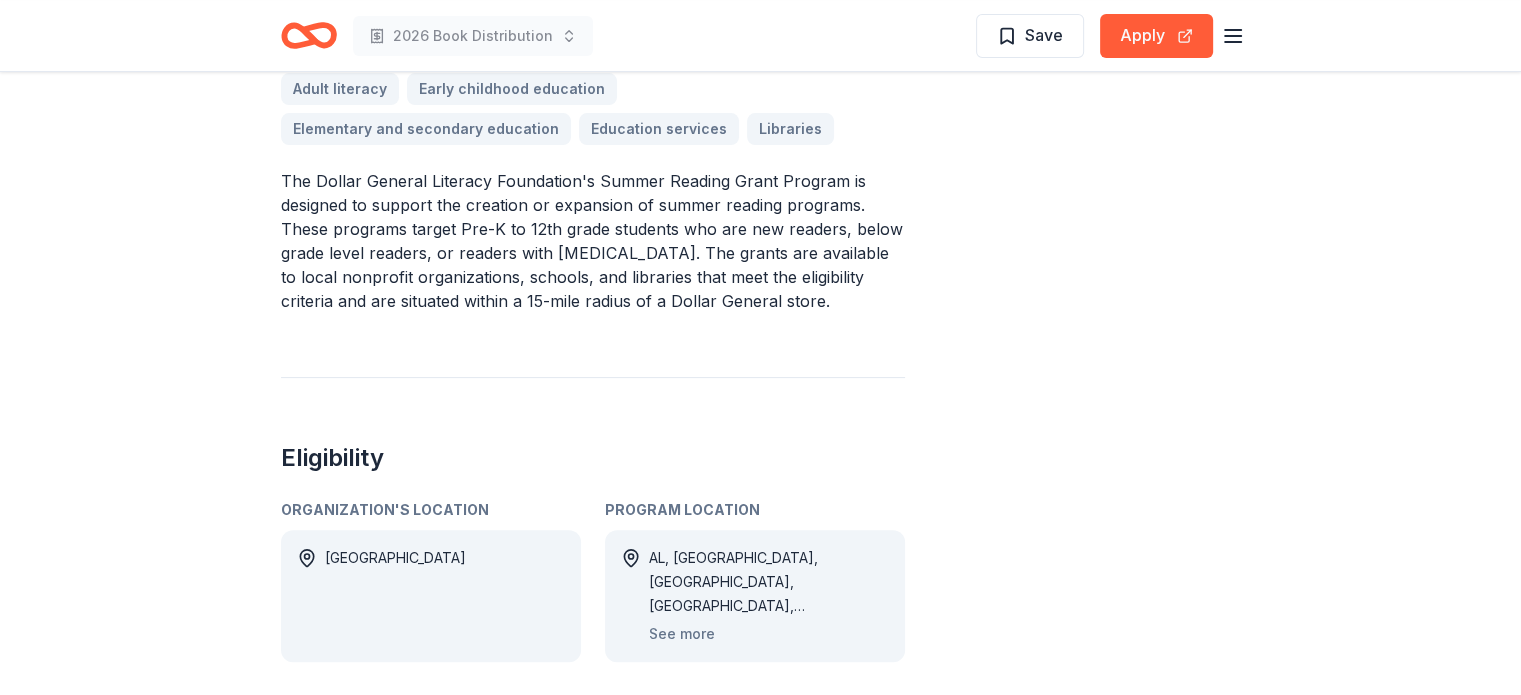 drag, startPoint x: 646, startPoint y: 206, endPoint x: 750, endPoint y: 279, distance: 127.06297 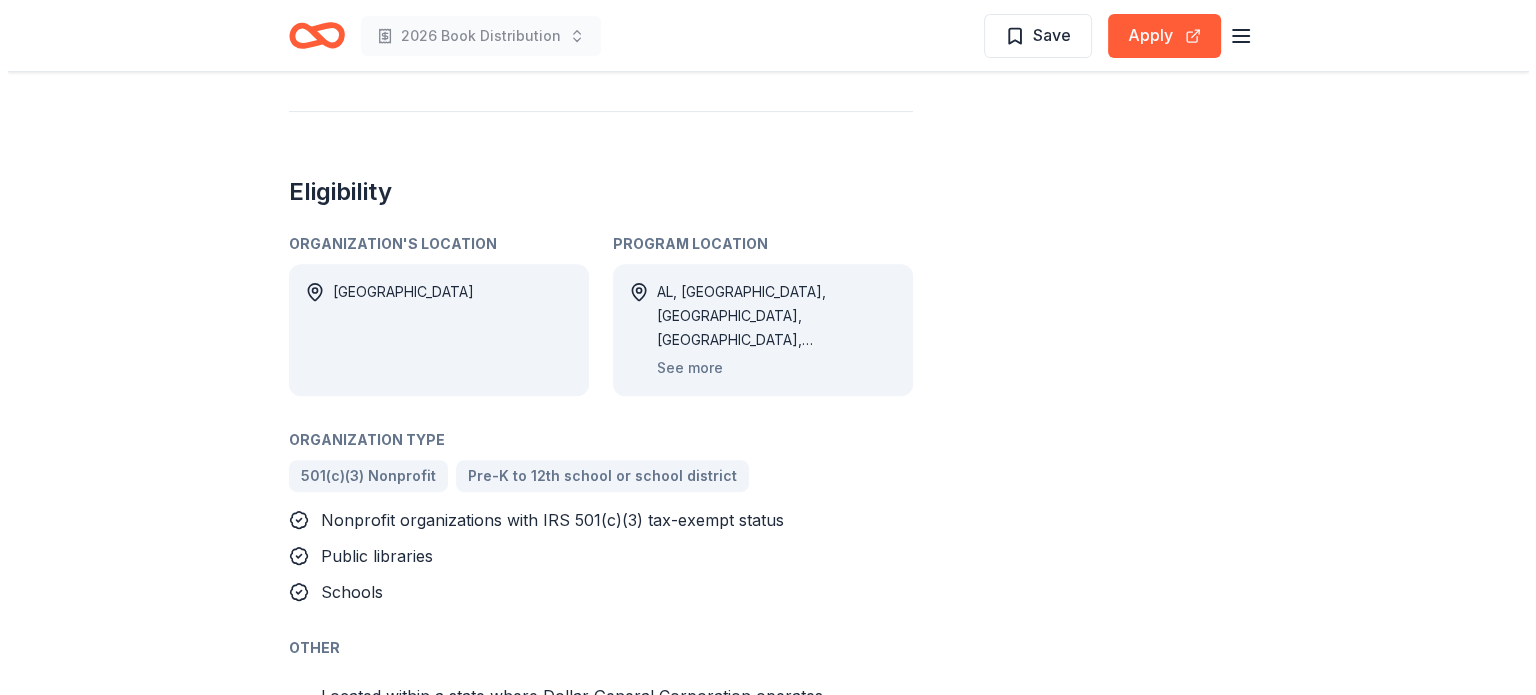 scroll, scrollTop: 823, scrollLeft: 0, axis: vertical 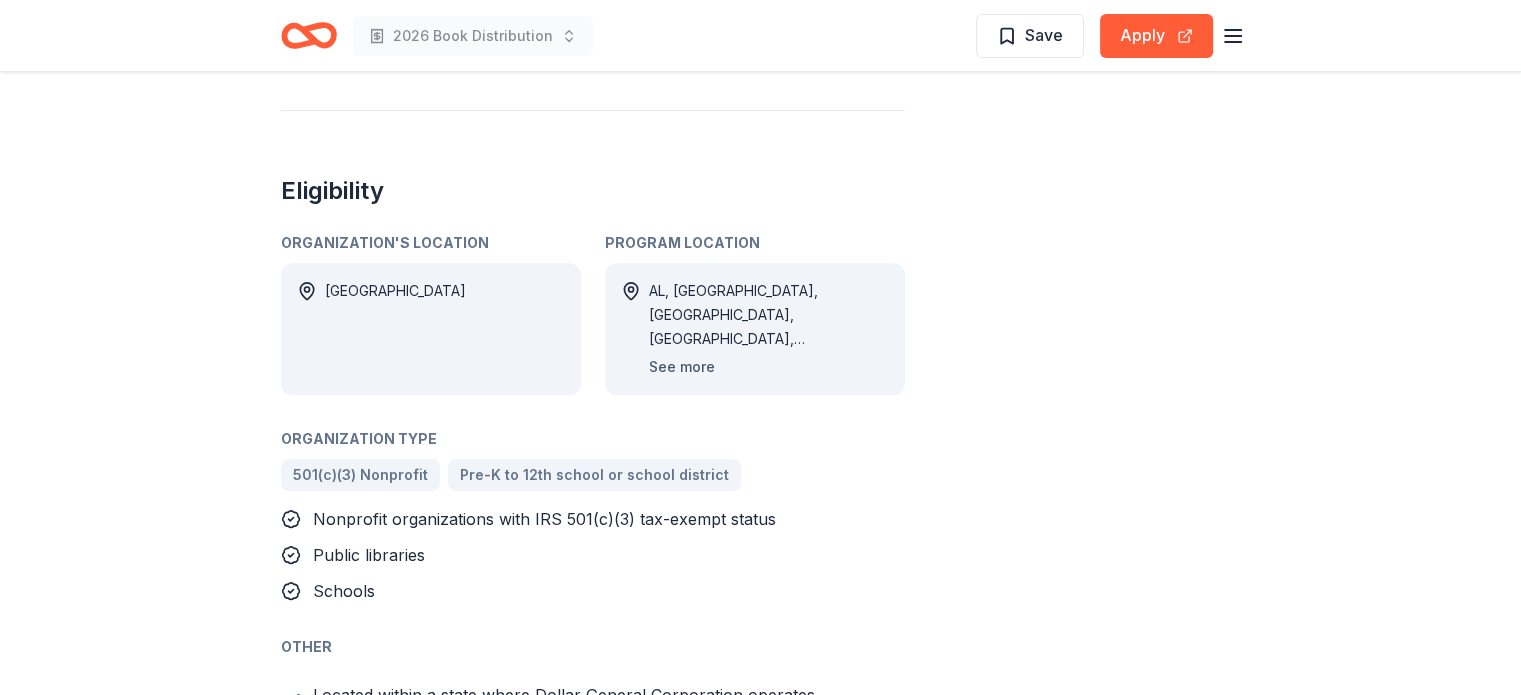 click on "See more" at bounding box center [682, 367] 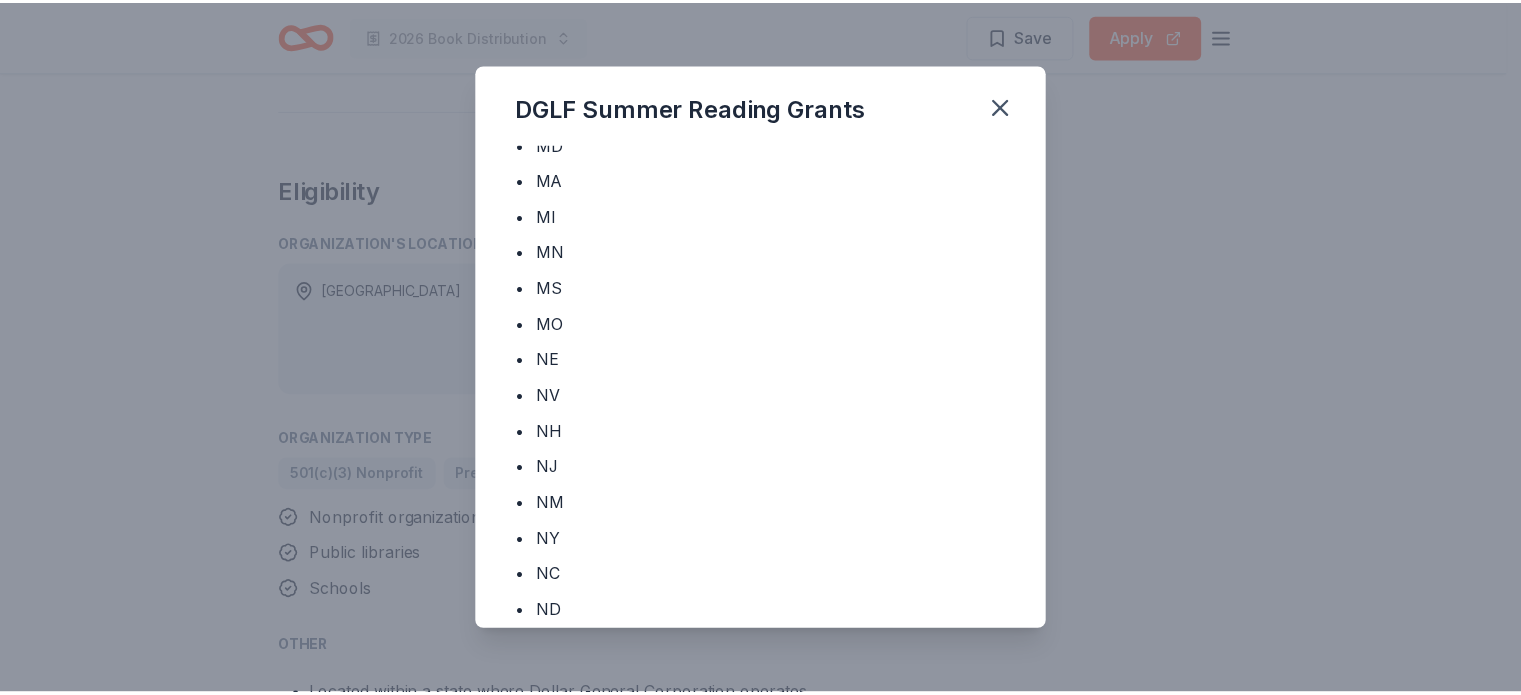 scroll, scrollTop: 758, scrollLeft: 0, axis: vertical 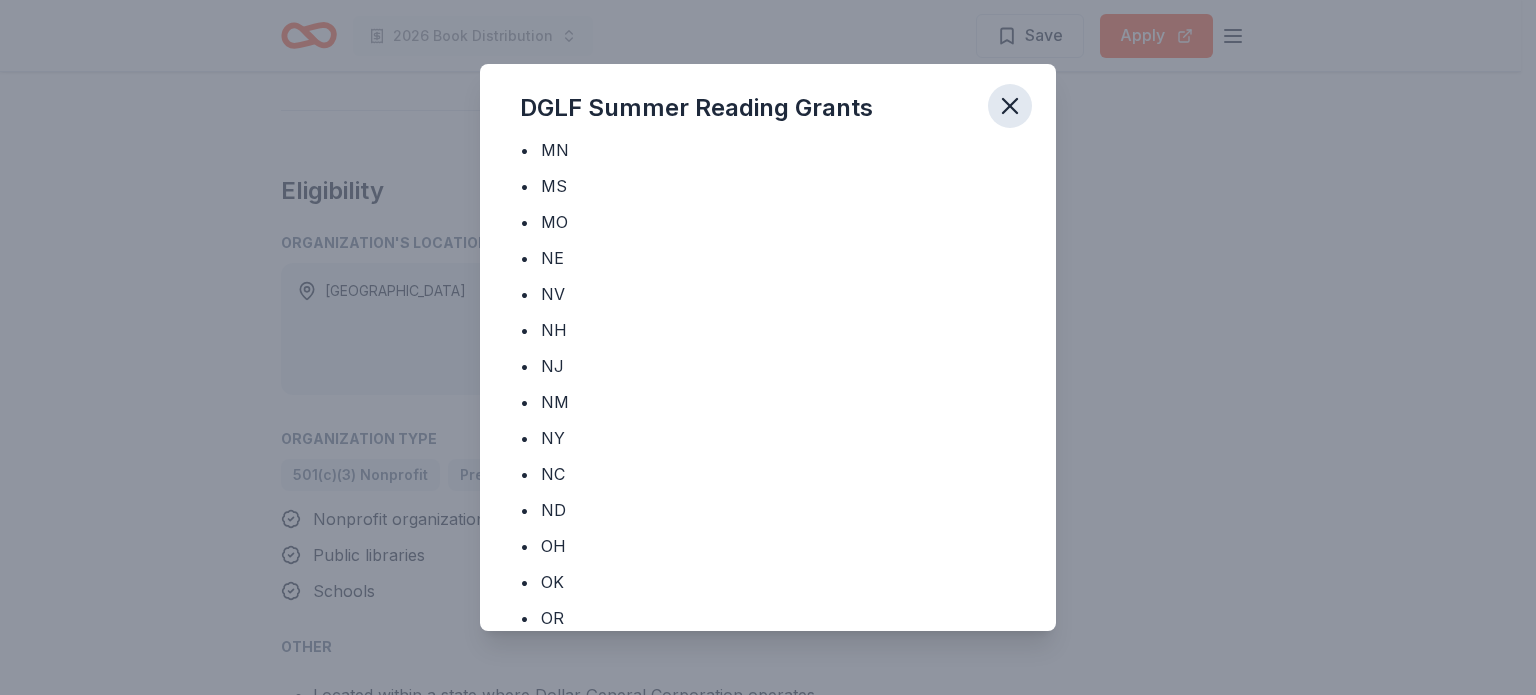 click 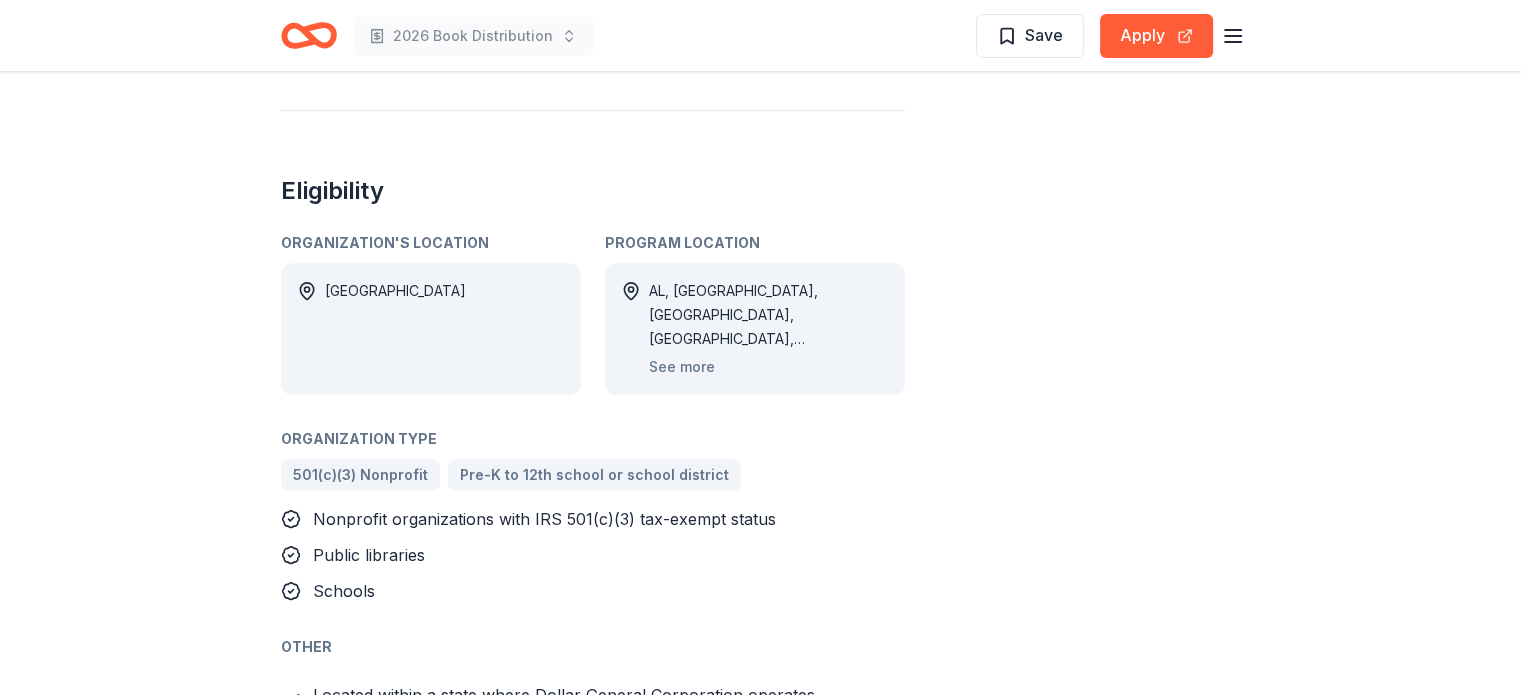 click on "Share up to 3k Apply Save Application deadline Program paused Report a mistake" at bounding box center (1121, 22) 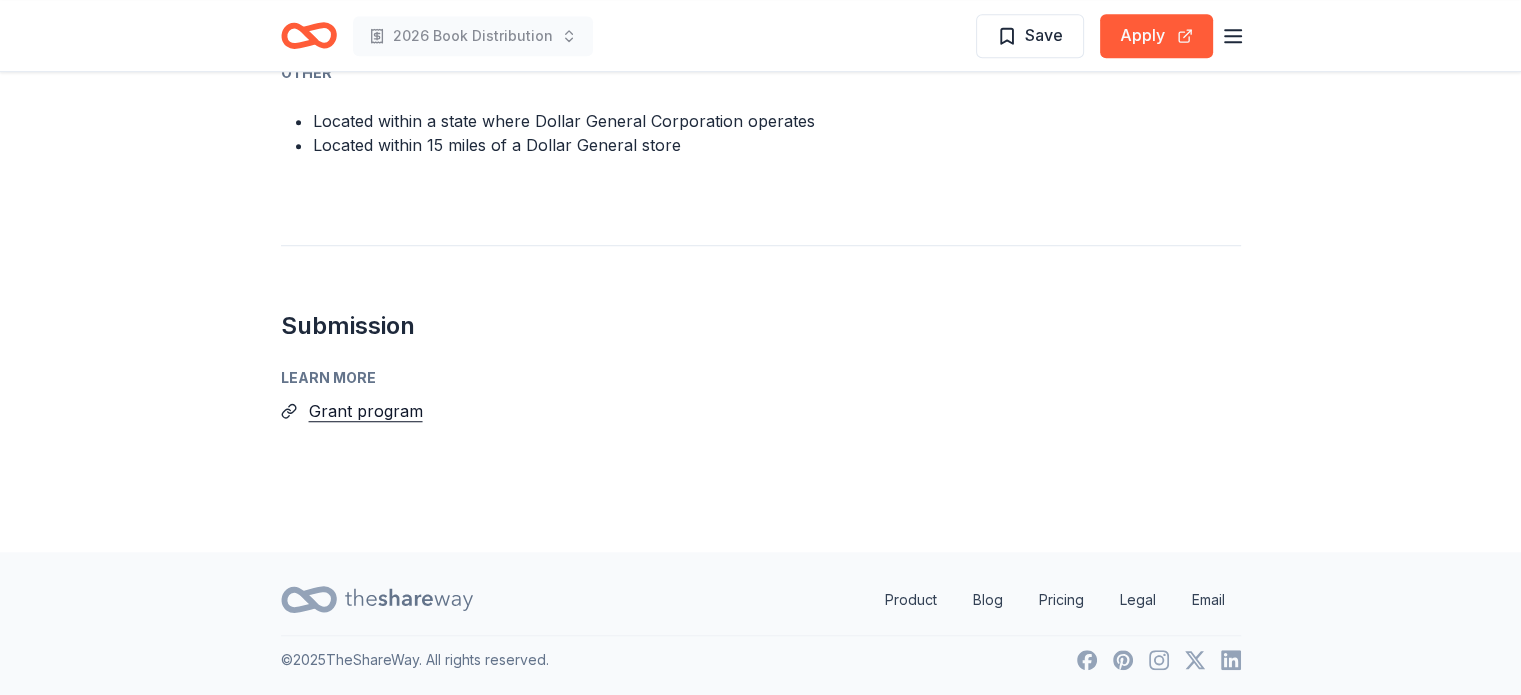 scroll, scrollTop: 0, scrollLeft: 0, axis: both 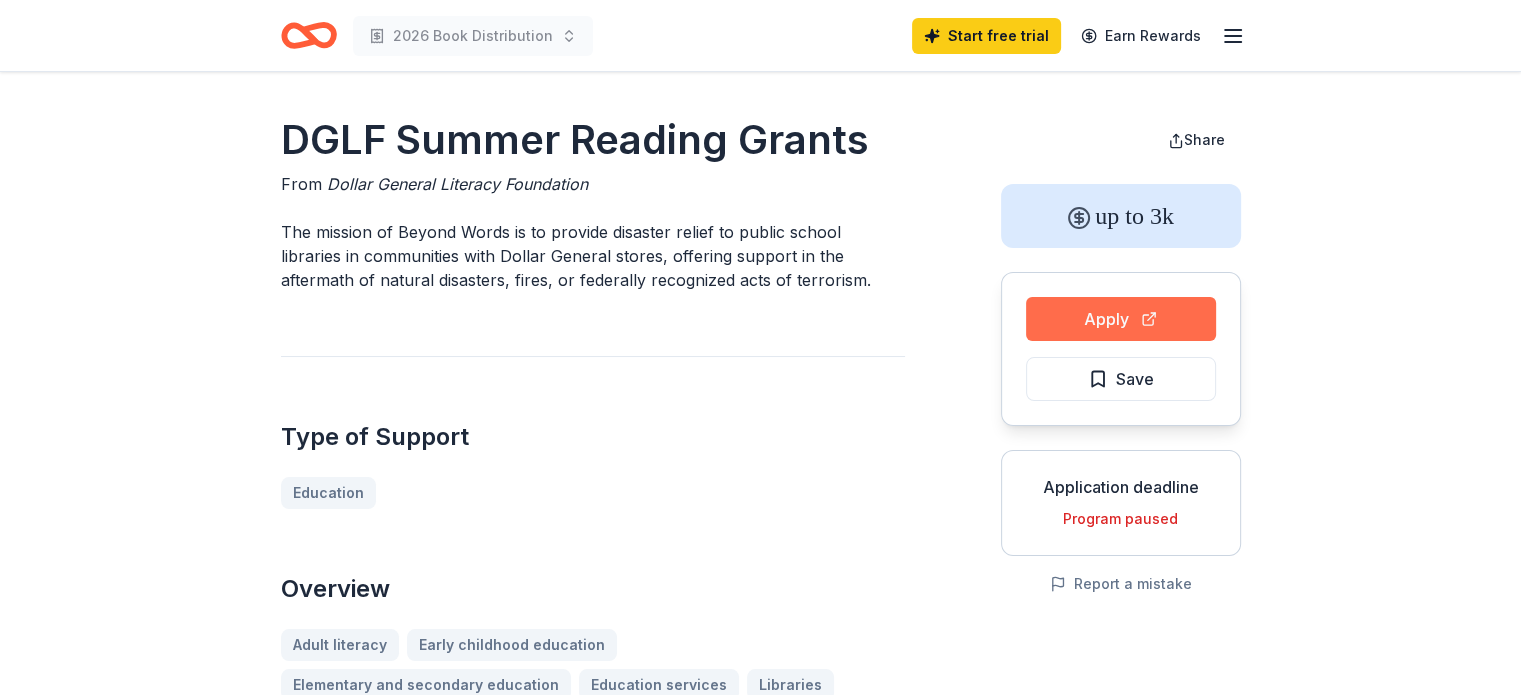 click on "Apply" at bounding box center (1121, 319) 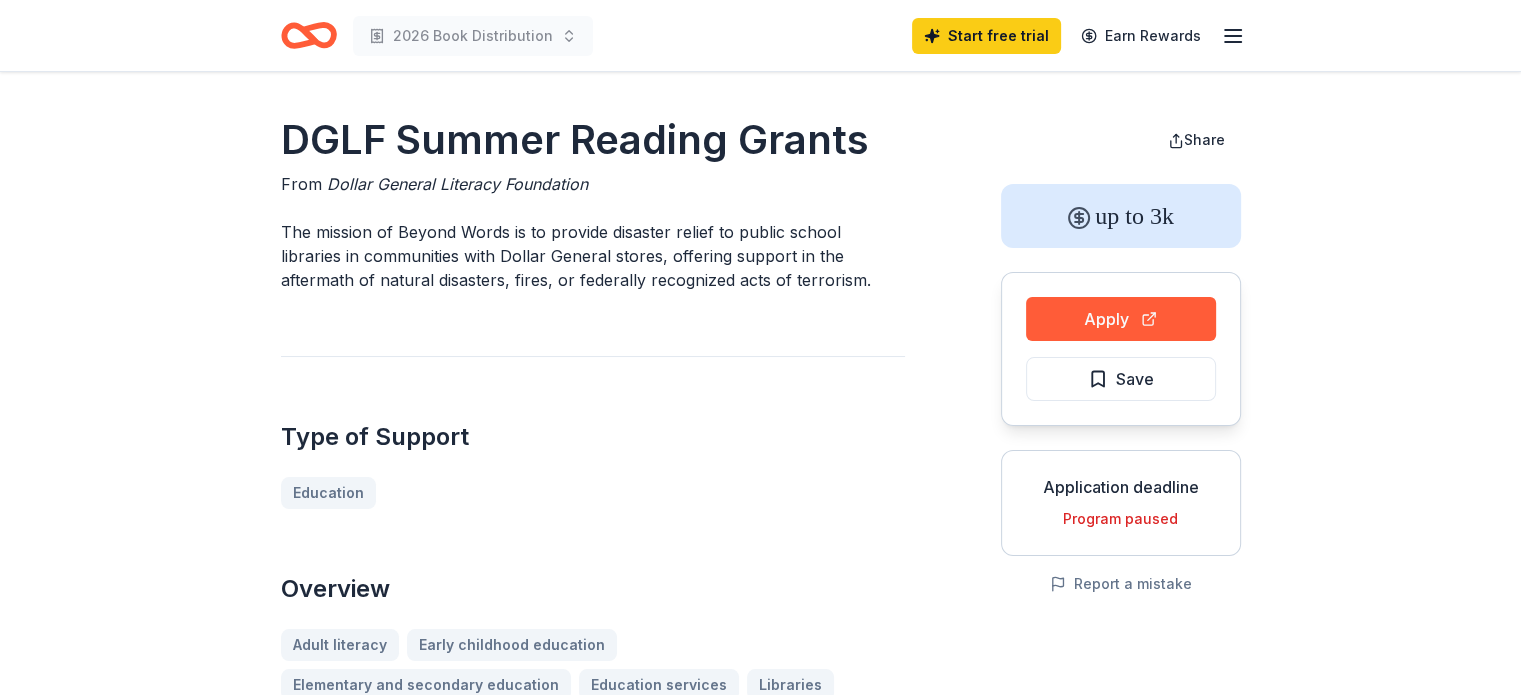 type 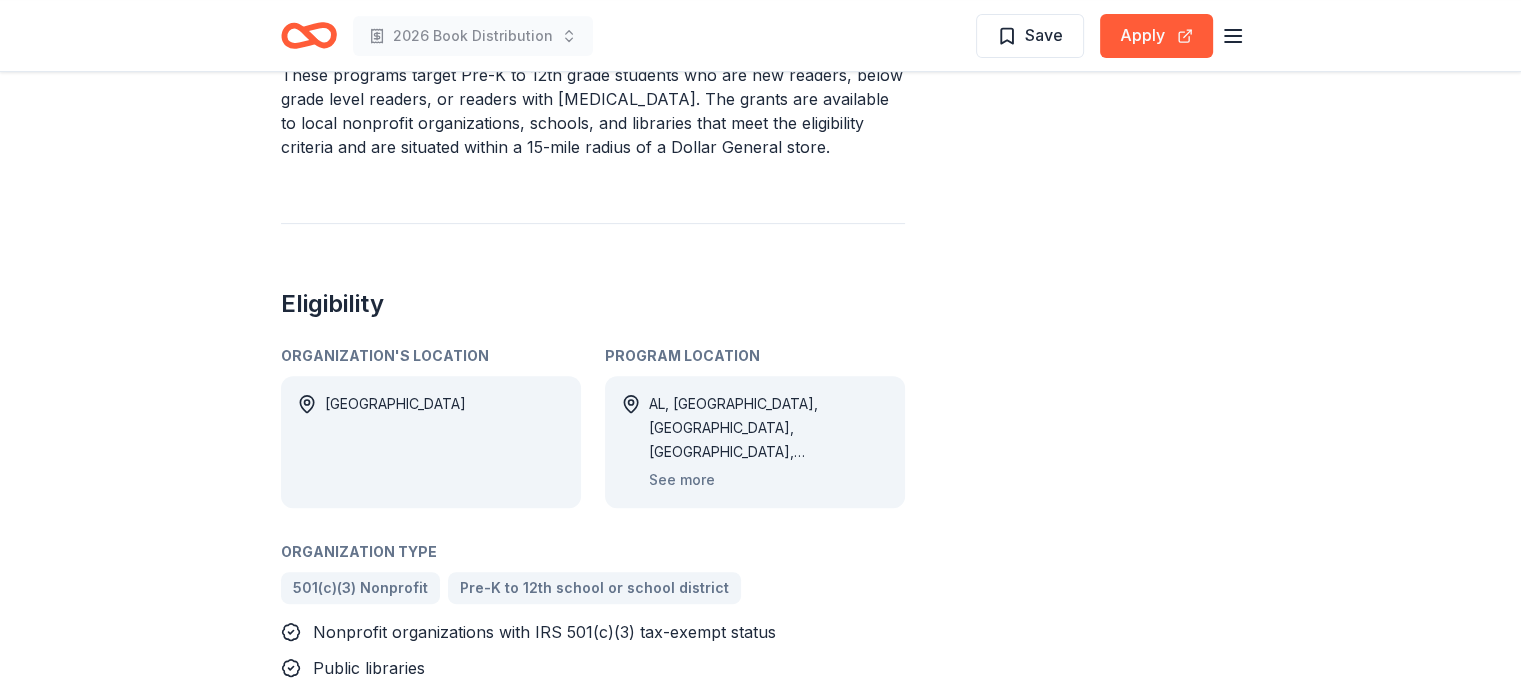 click on "Eligibility Organization's Location USA Program Location AL, AZ, AR, CA, CO, CT, DE, FL, GA, ID, IL, IN, IA, KS, KY, LA, ME, MD, MA, MI, MN, MS, MO, NE, NV, NH, NJ, NM, NY, NC, ND, OH, OK, OR, PA, RI, SC, SD, TN, TX, UT, VT, VA, WA, WV, WI, WY See more Organization Type 501(c)(3) Nonprofit Pre-K to 12th school or school district Nonprofit organizations with IRS 501(c)(3) tax-exempt status Public libraries Schools Other
Located within a state where Dollar General Corporation operates
Located within 15 miles of a Dollar General store" at bounding box center [593, 533] 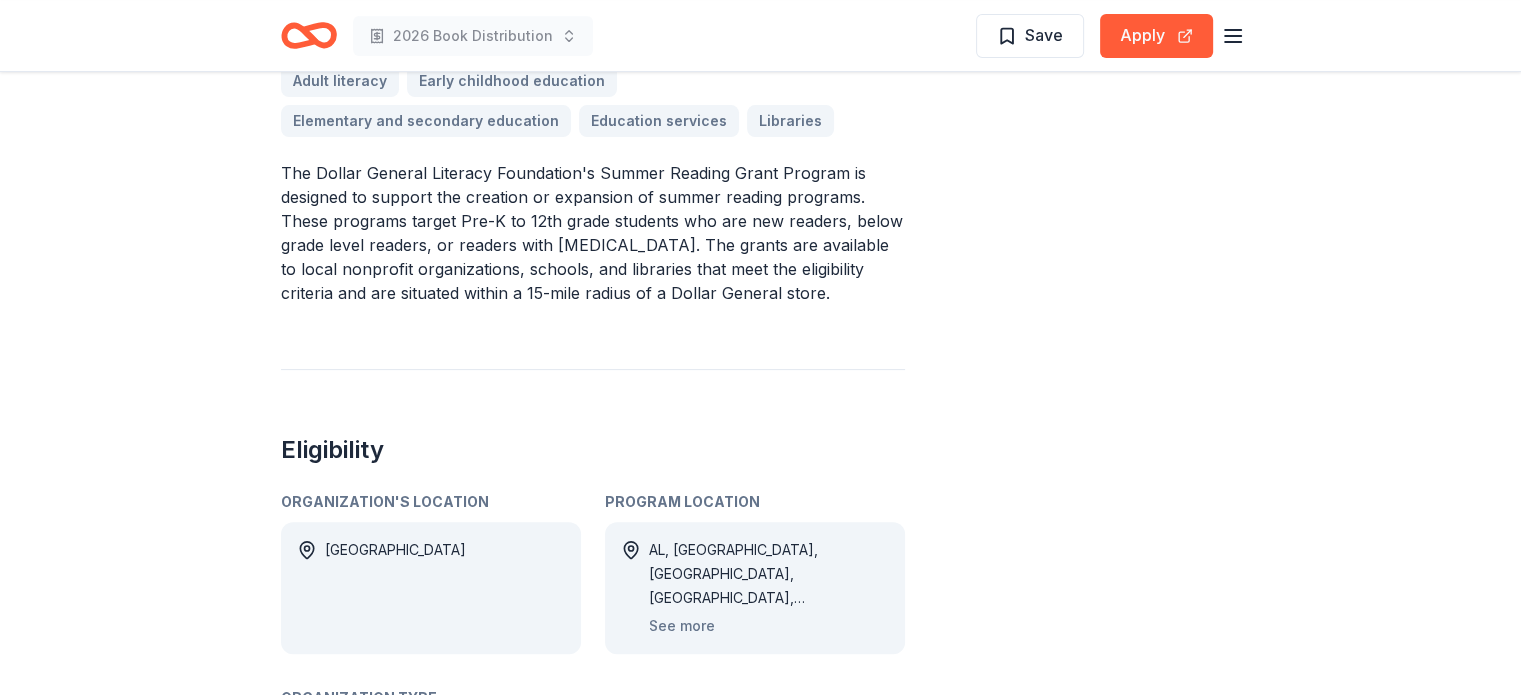 scroll, scrollTop: 564, scrollLeft: 0, axis: vertical 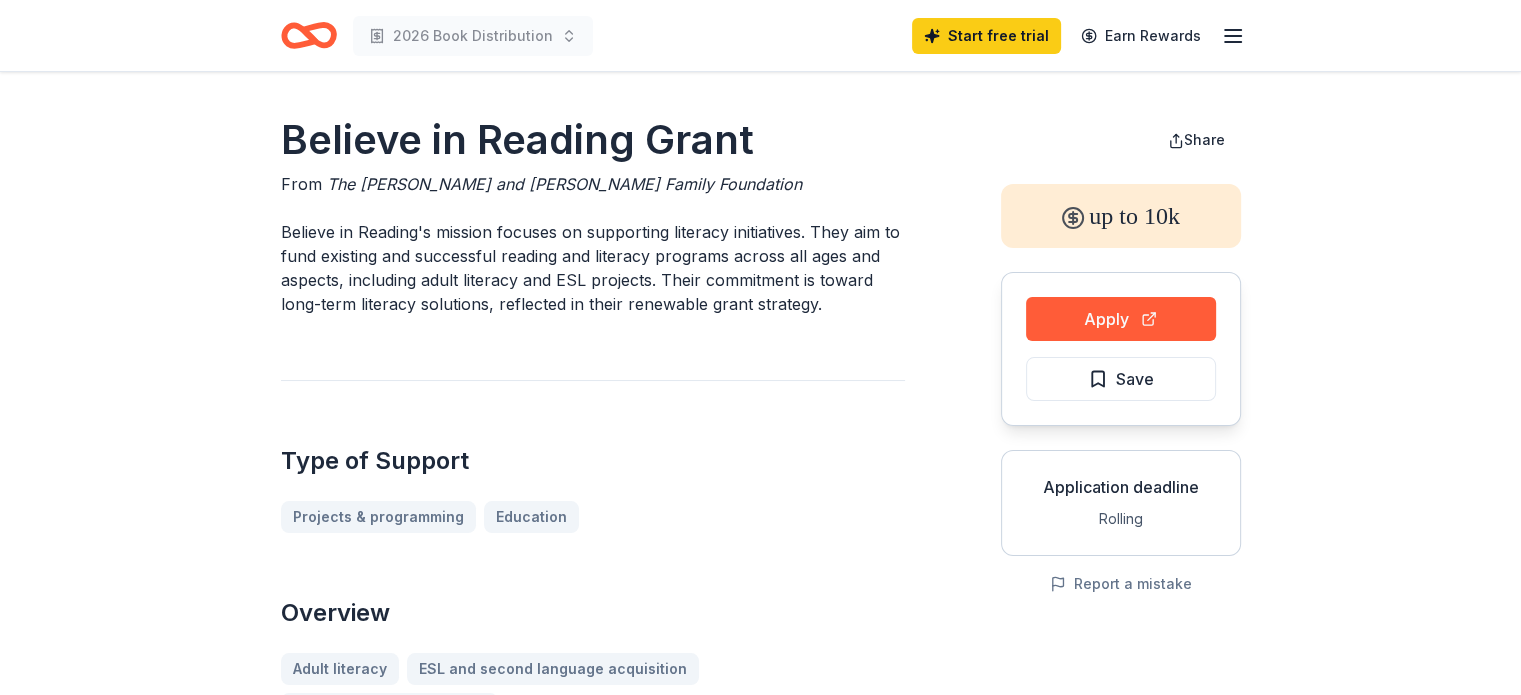 drag, startPoint x: 617, startPoint y: 235, endPoint x: 702, endPoint y: 280, distance: 96.17692 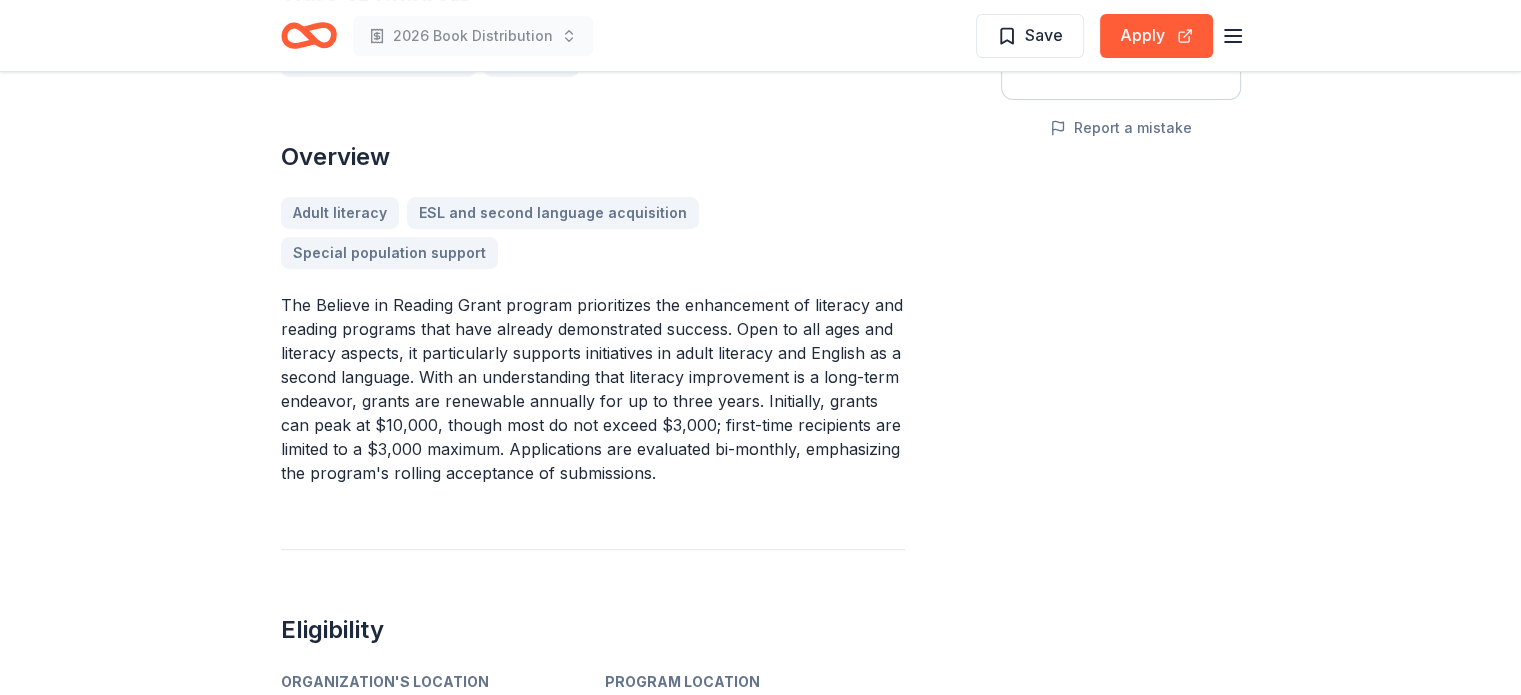 drag, startPoint x: 620, startPoint y: 263, endPoint x: 669, endPoint y: 380, distance: 126.84637 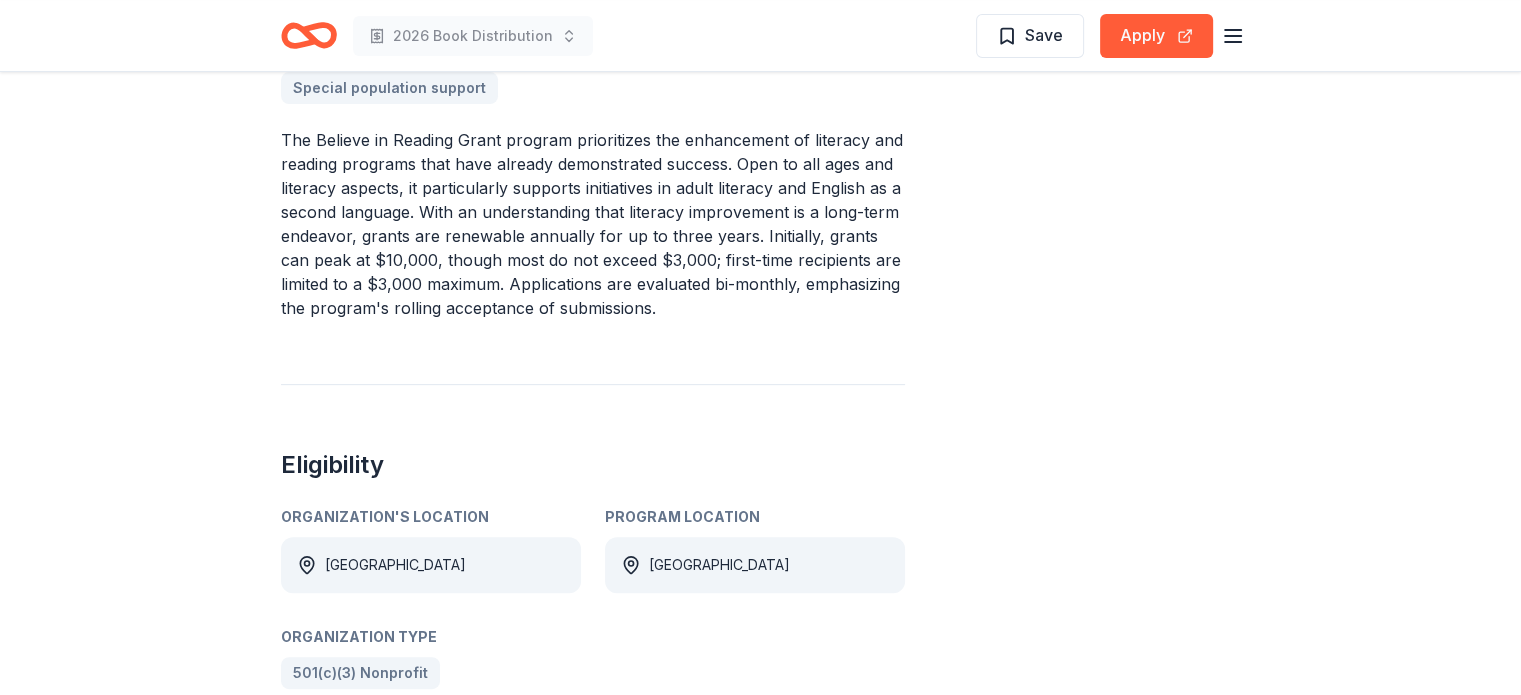 scroll, scrollTop: 0, scrollLeft: 0, axis: both 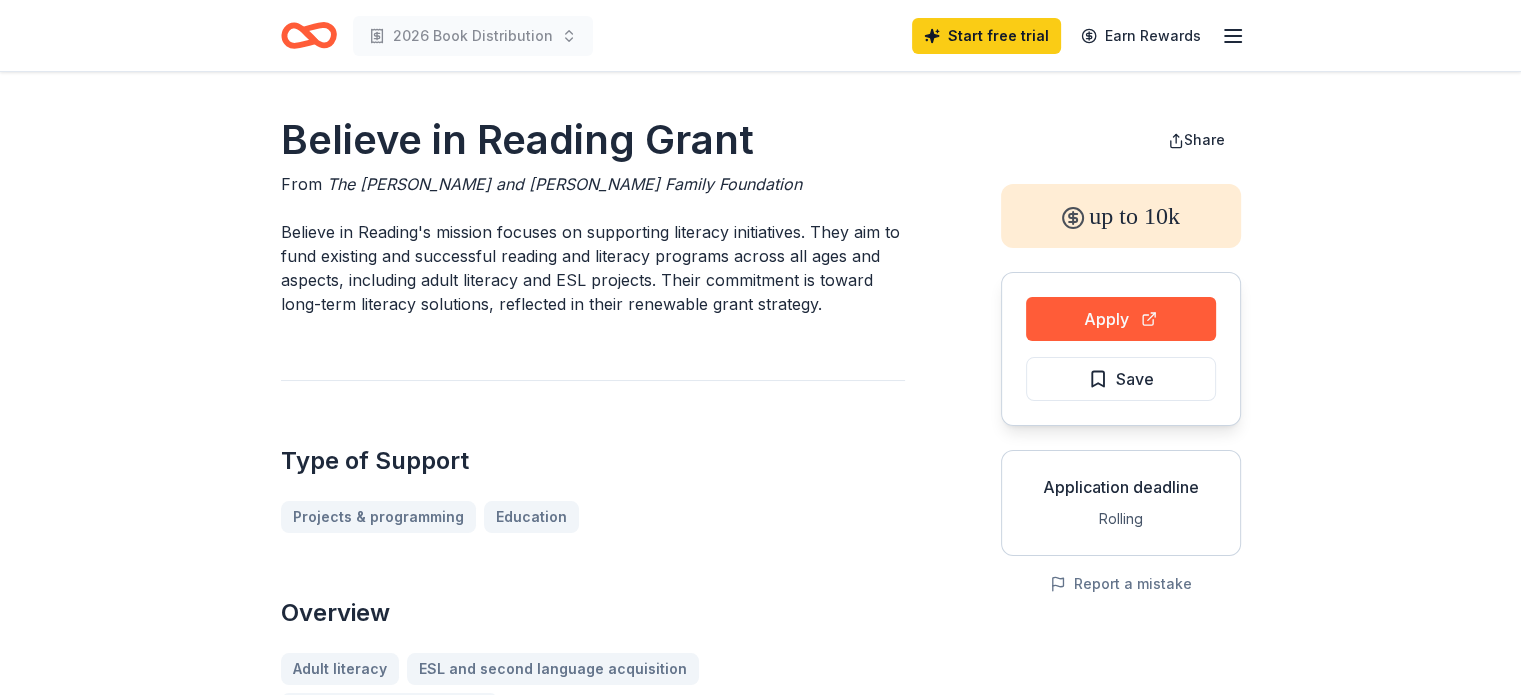 click on "Apply Save" at bounding box center (1121, 349) 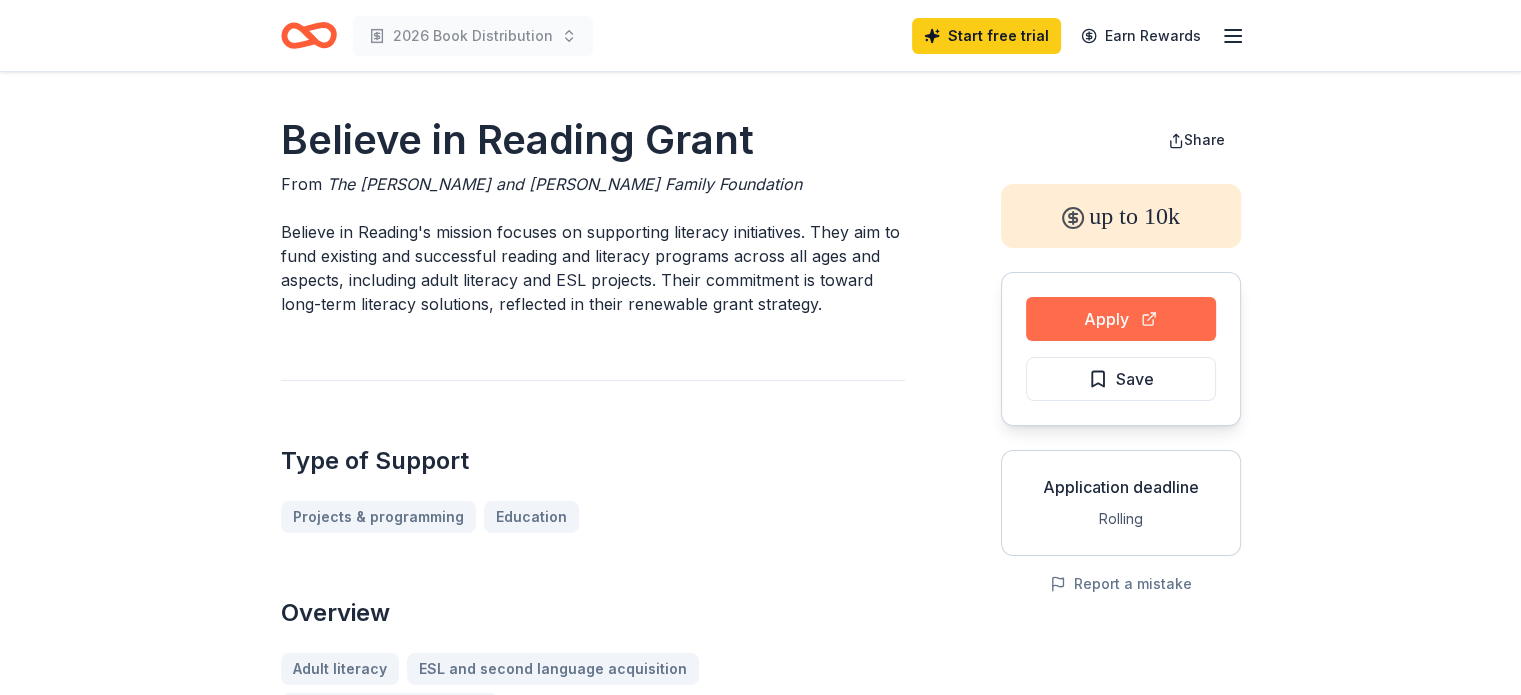 click on "Apply" at bounding box center (1121, 319) 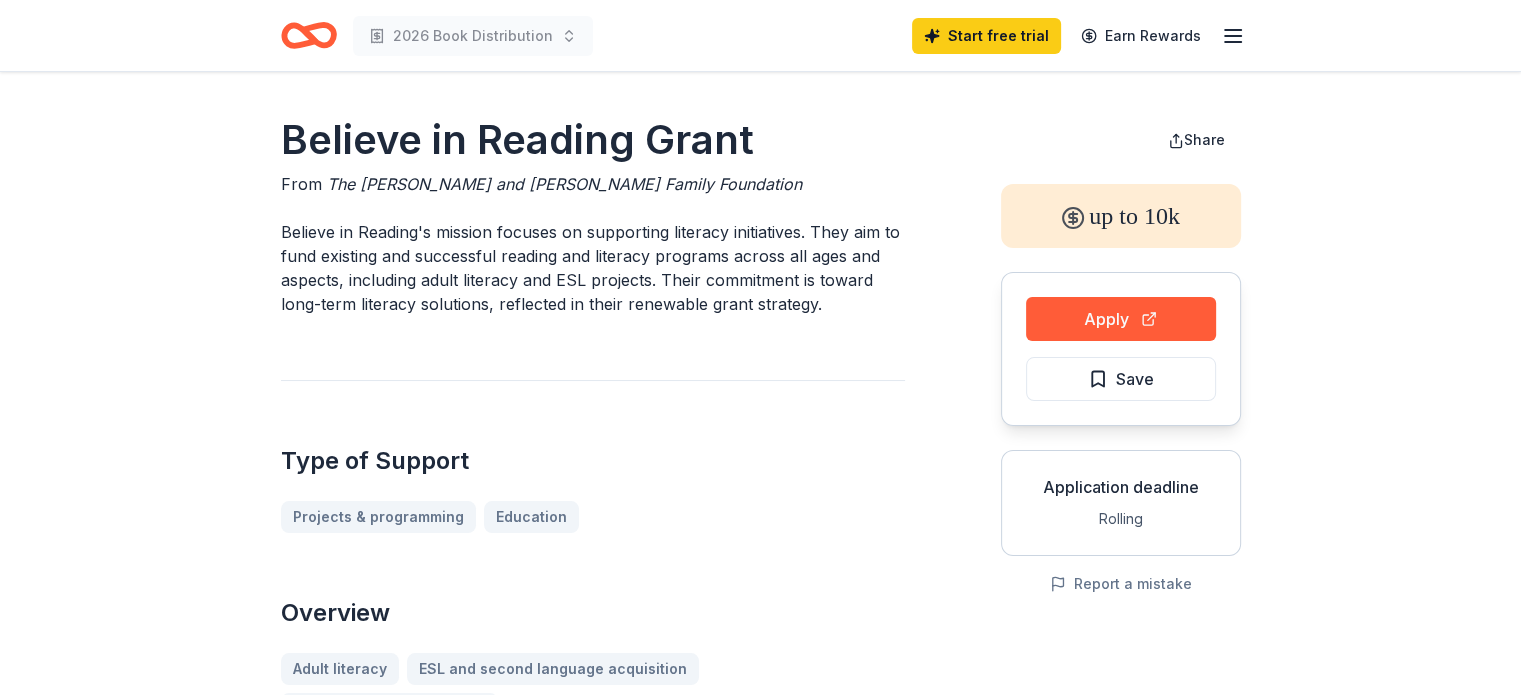type 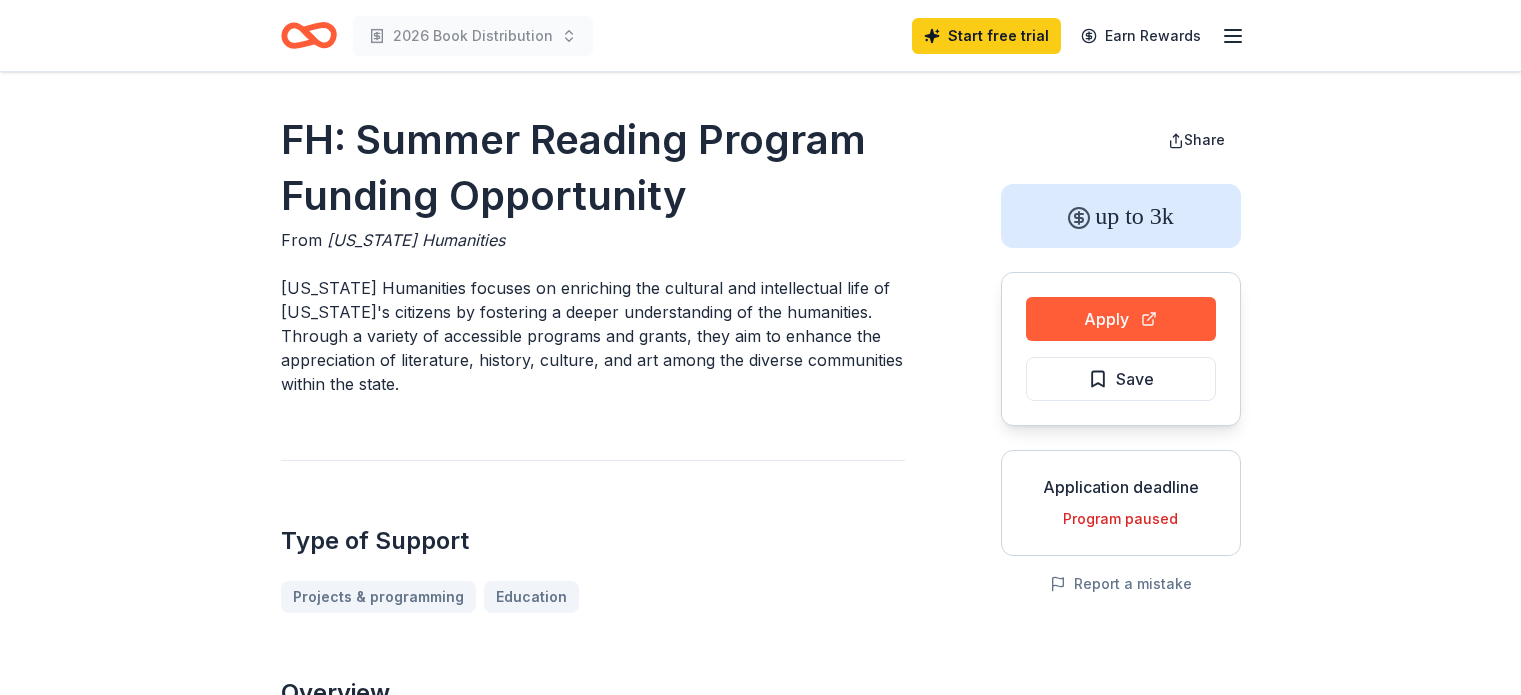 scroll, scrollTop: 0, scrollLeft: 0, axis: both 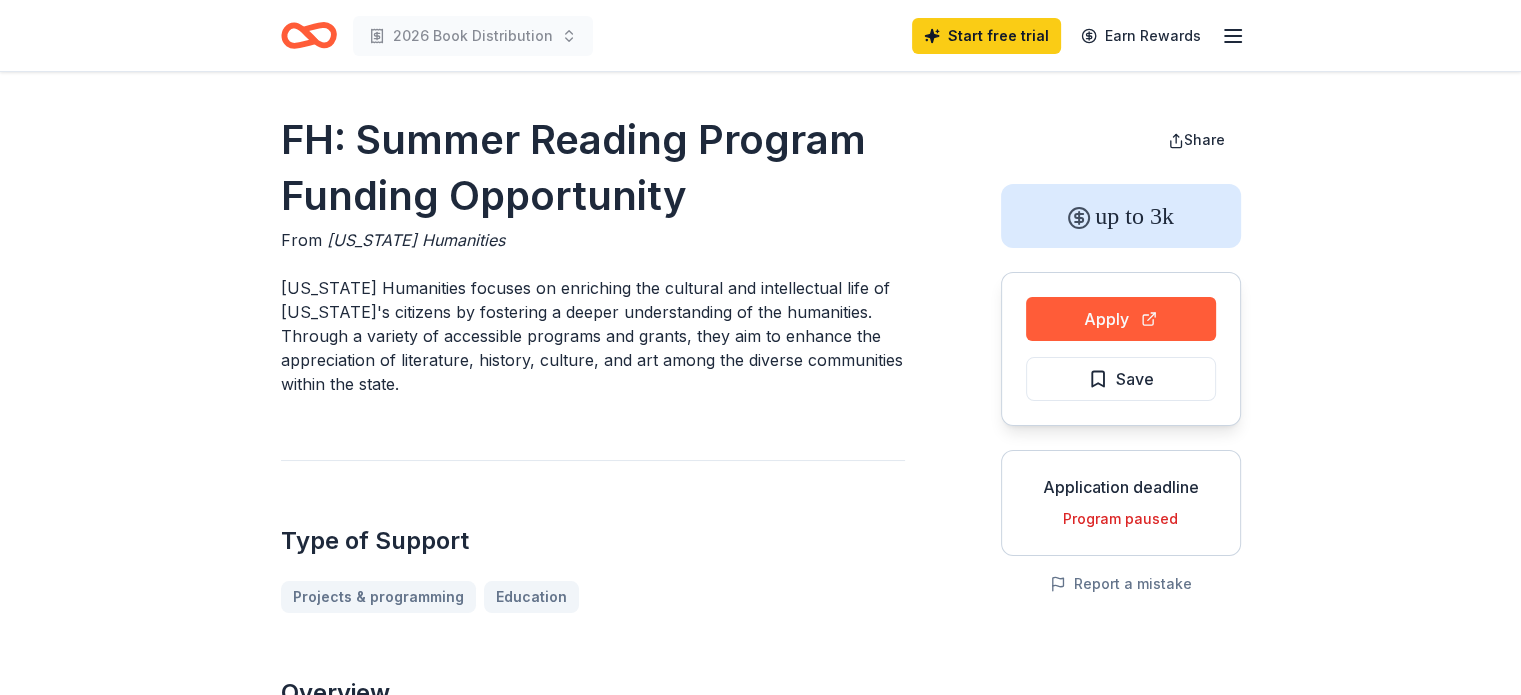 drag, startPoint x: 632, startPoint y: 259, endPoint x: 653, endPoint y: 315, distance: 59.808025 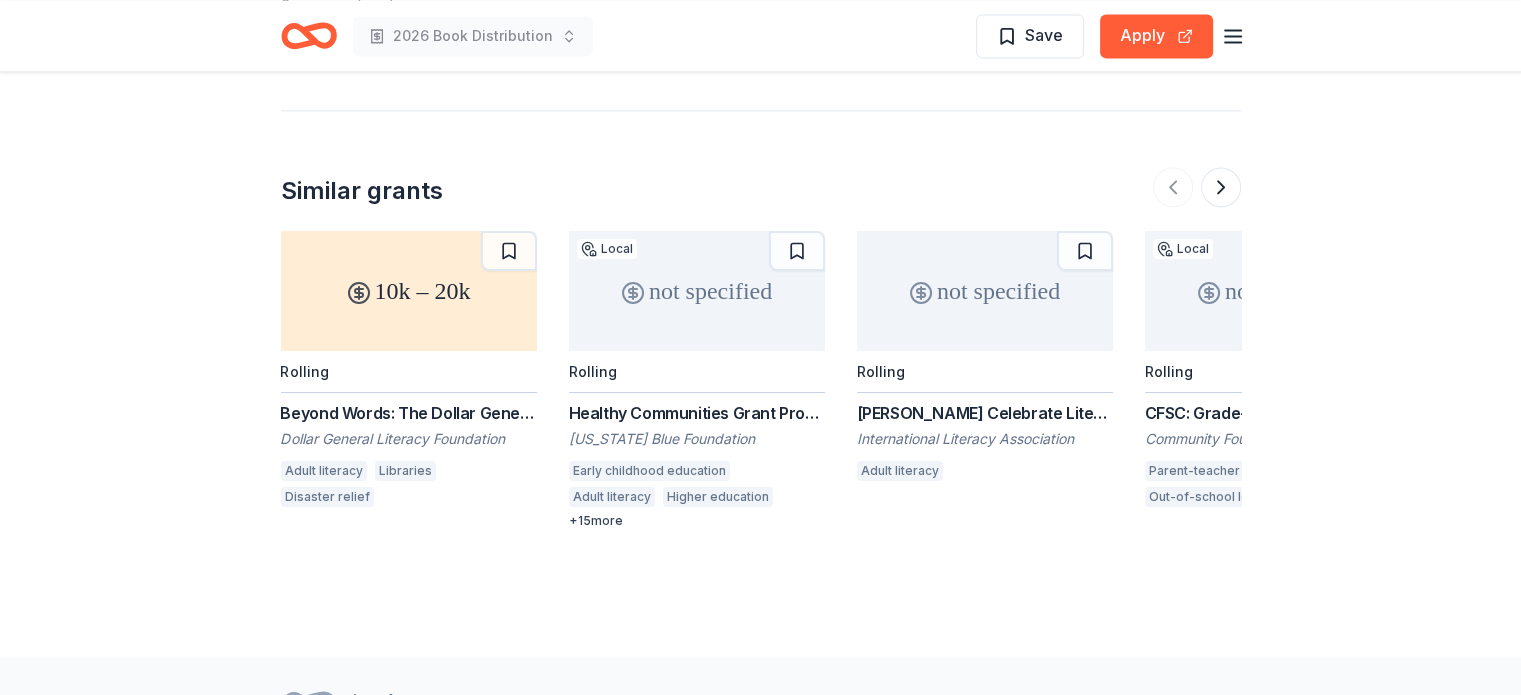 scroll, scrollTop: 2852, scrollLeft: 0, axis: vertical 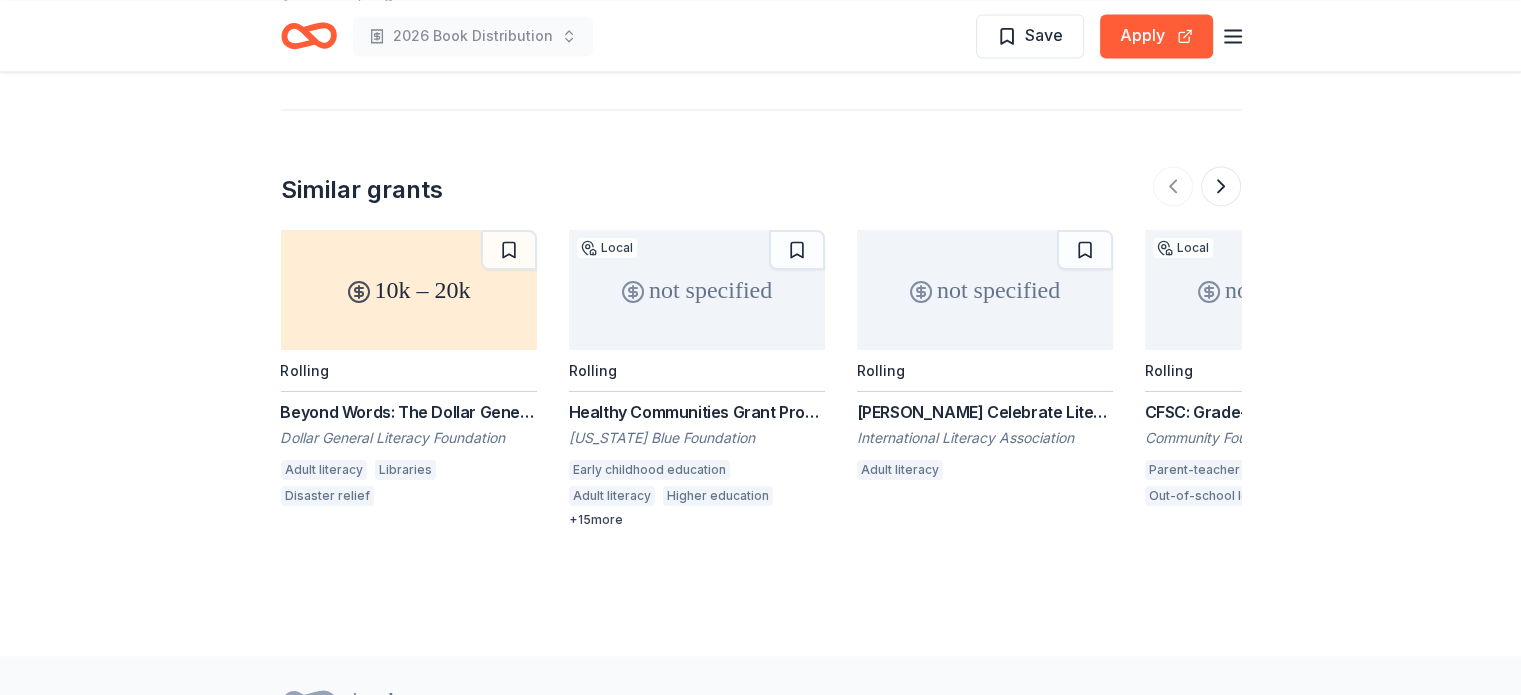click on "ILA Celebrate Literacy Award" at bounding box center (985, 412) 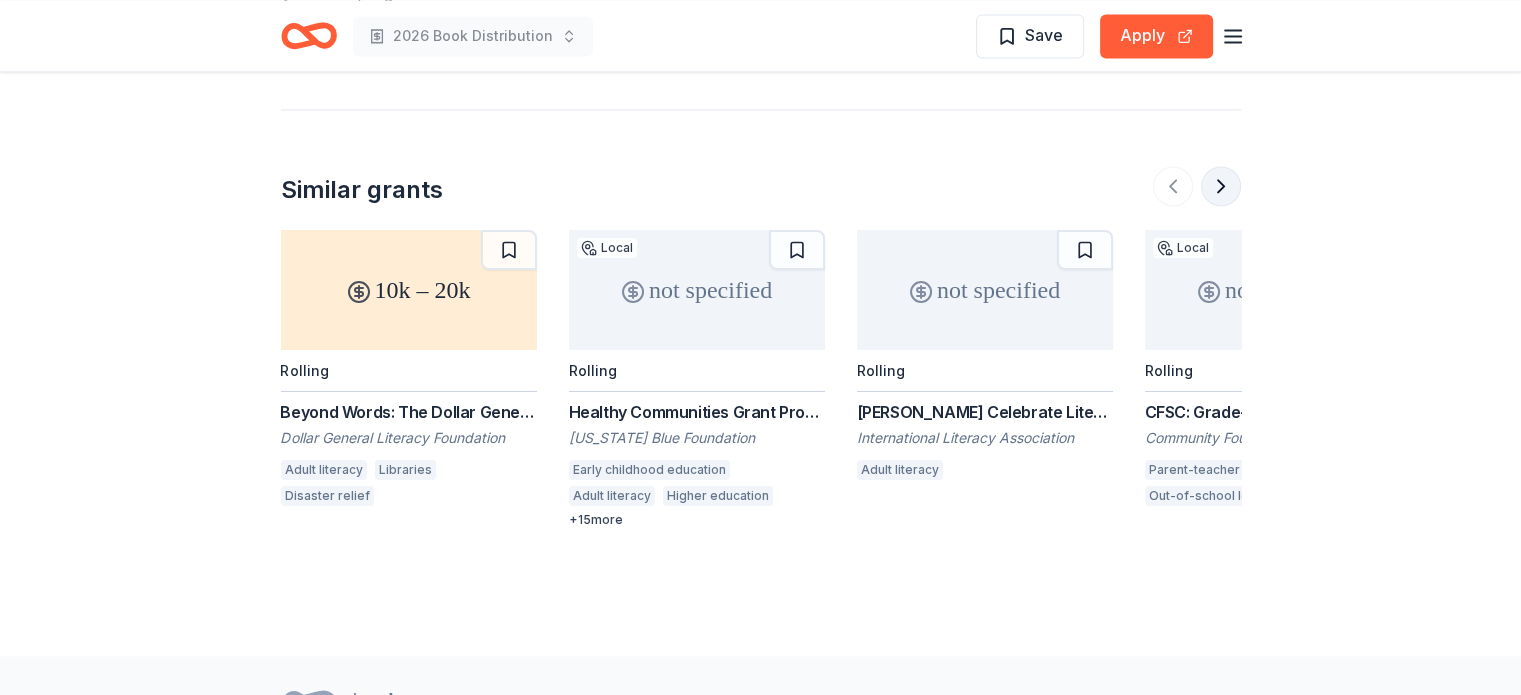 click at bounding box center [1221, 186] 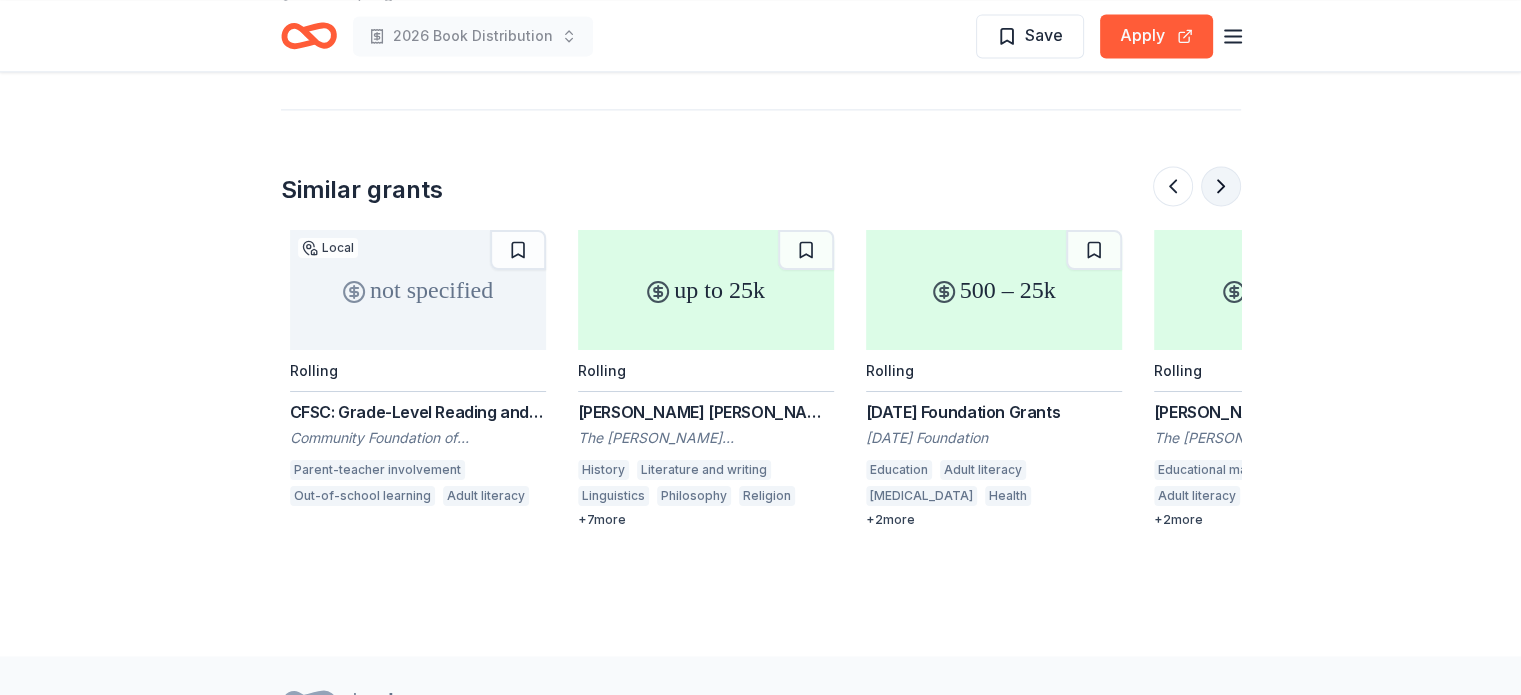 scroll, scrollTop: 0, scrollLeft: 864, axis: horizontal 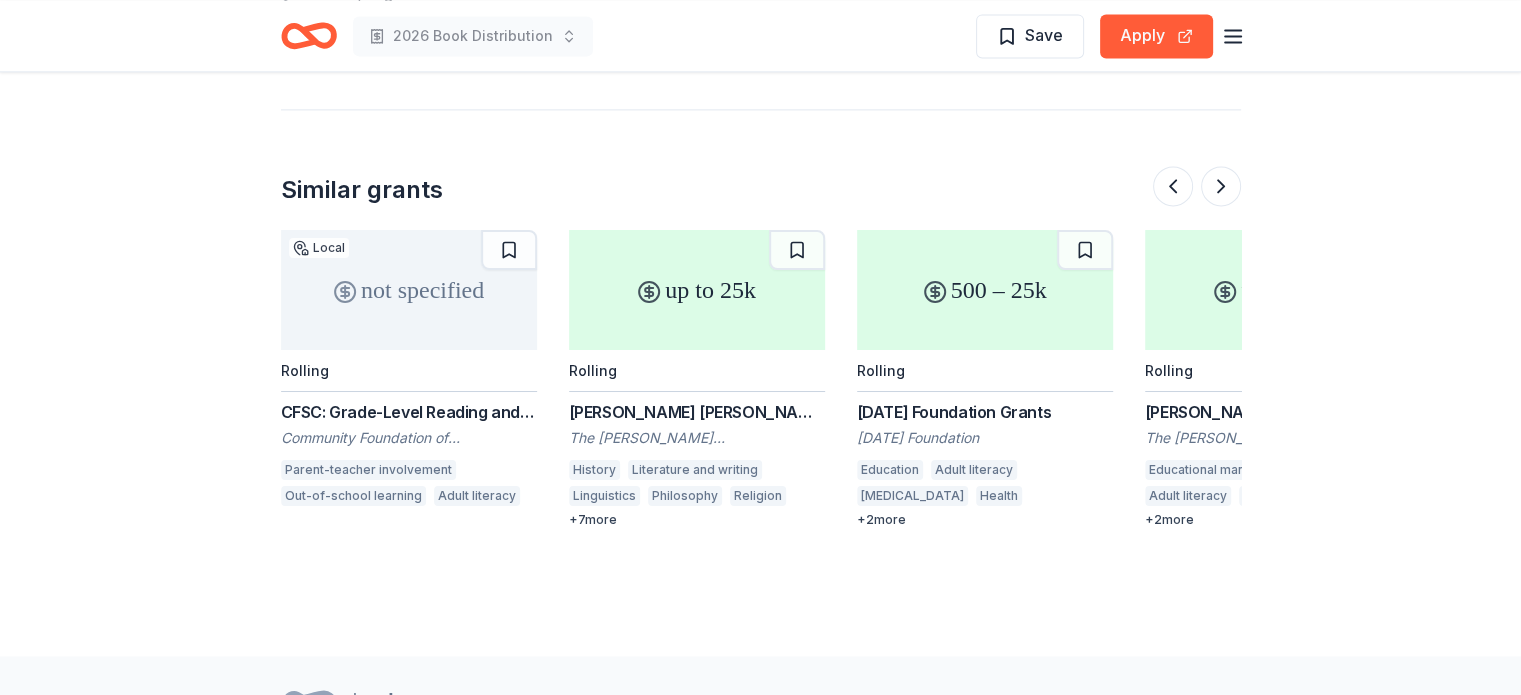 type 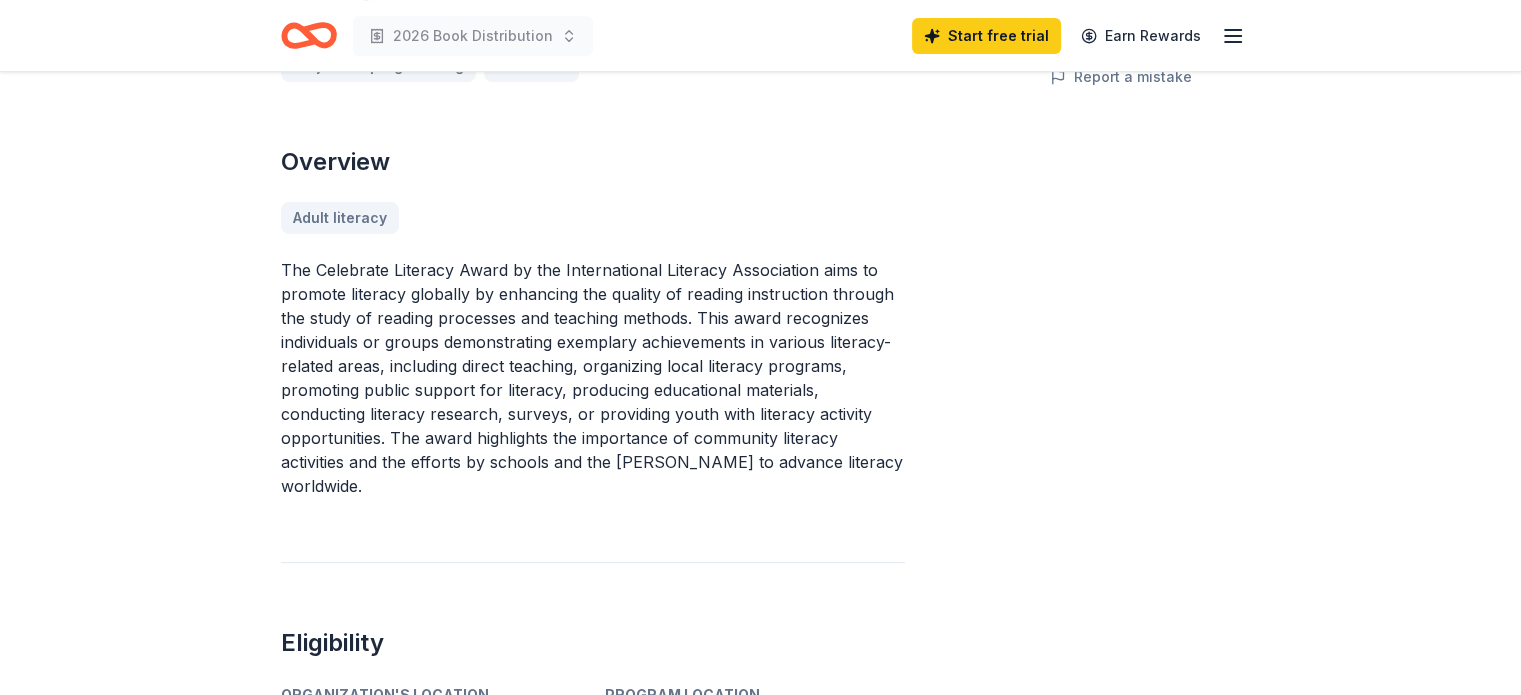 scroll, scrollTop: 515, scrollLeft: 0, axis: vertical 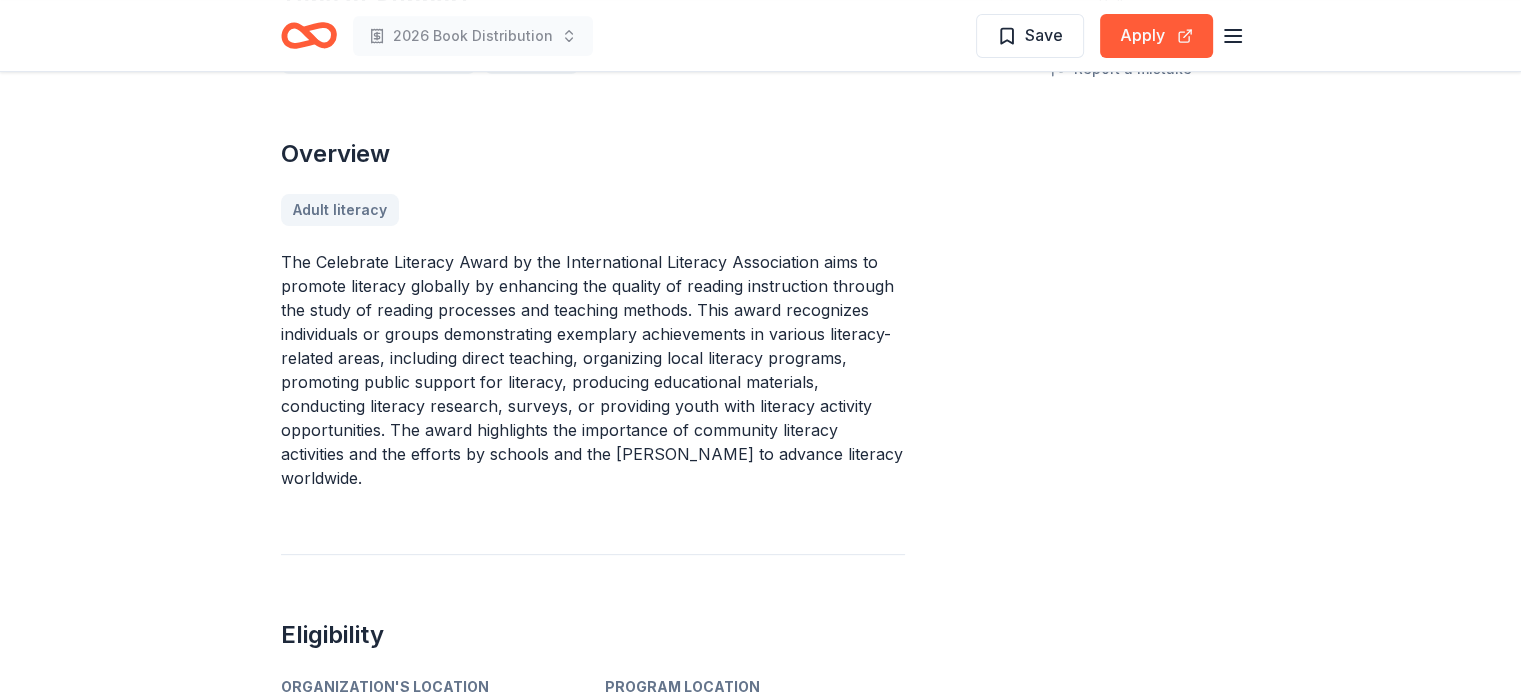 drag, startPoint x: 636, startPoint y: 291, endPoint x: 692, endPoint y: 376, distance: 101.788994 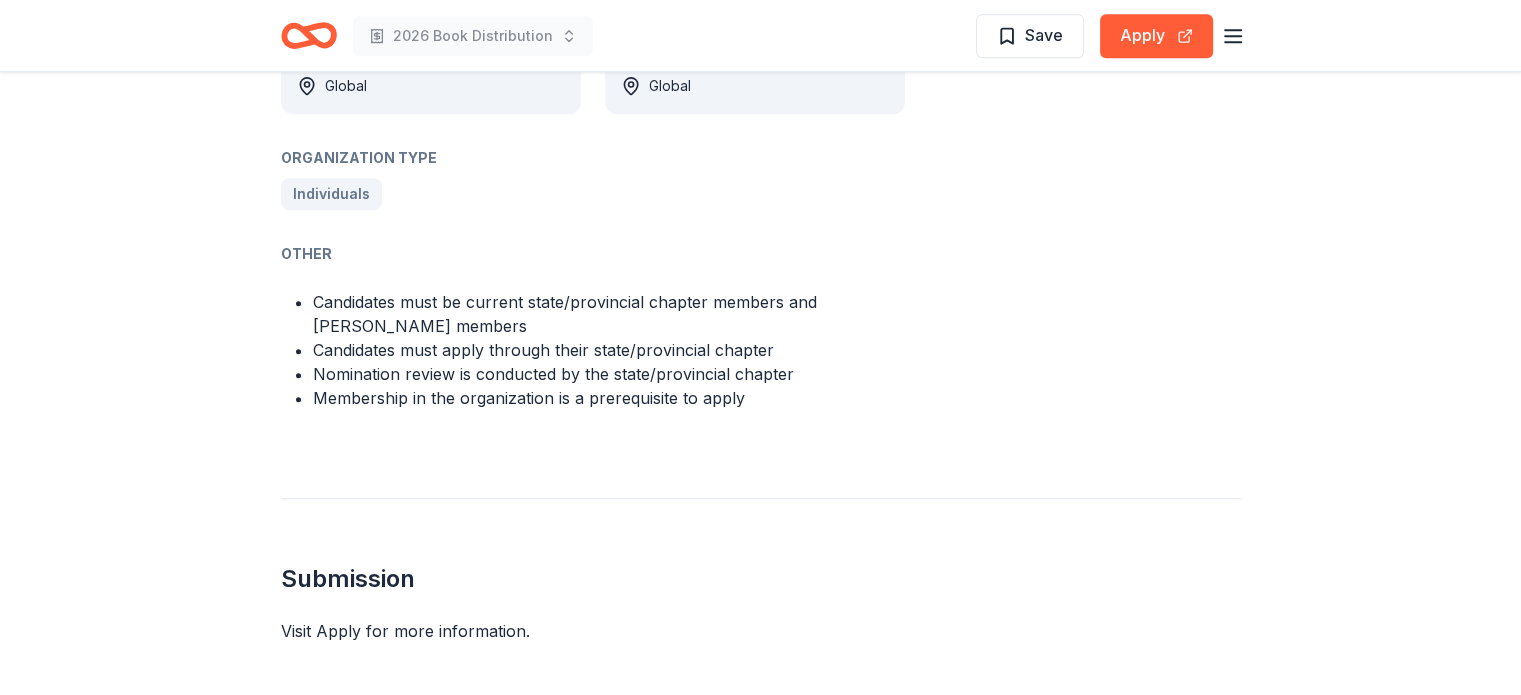 scroll, scrollTop: 1199, scrollLeft: 0, axis: vertical 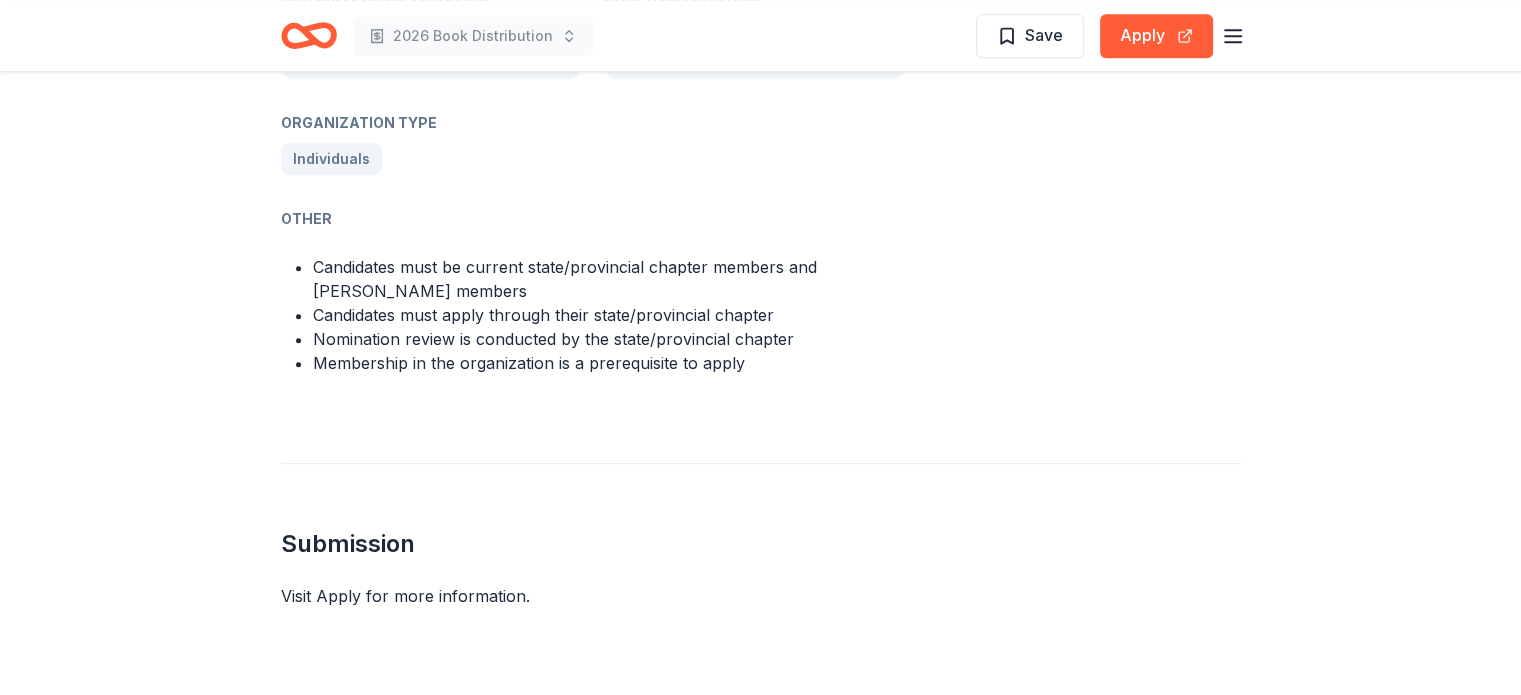 drag, startPoint x: 555, startPoint y: 190, endPoint x: 608, endPoint y: 188, distance: 53.037724 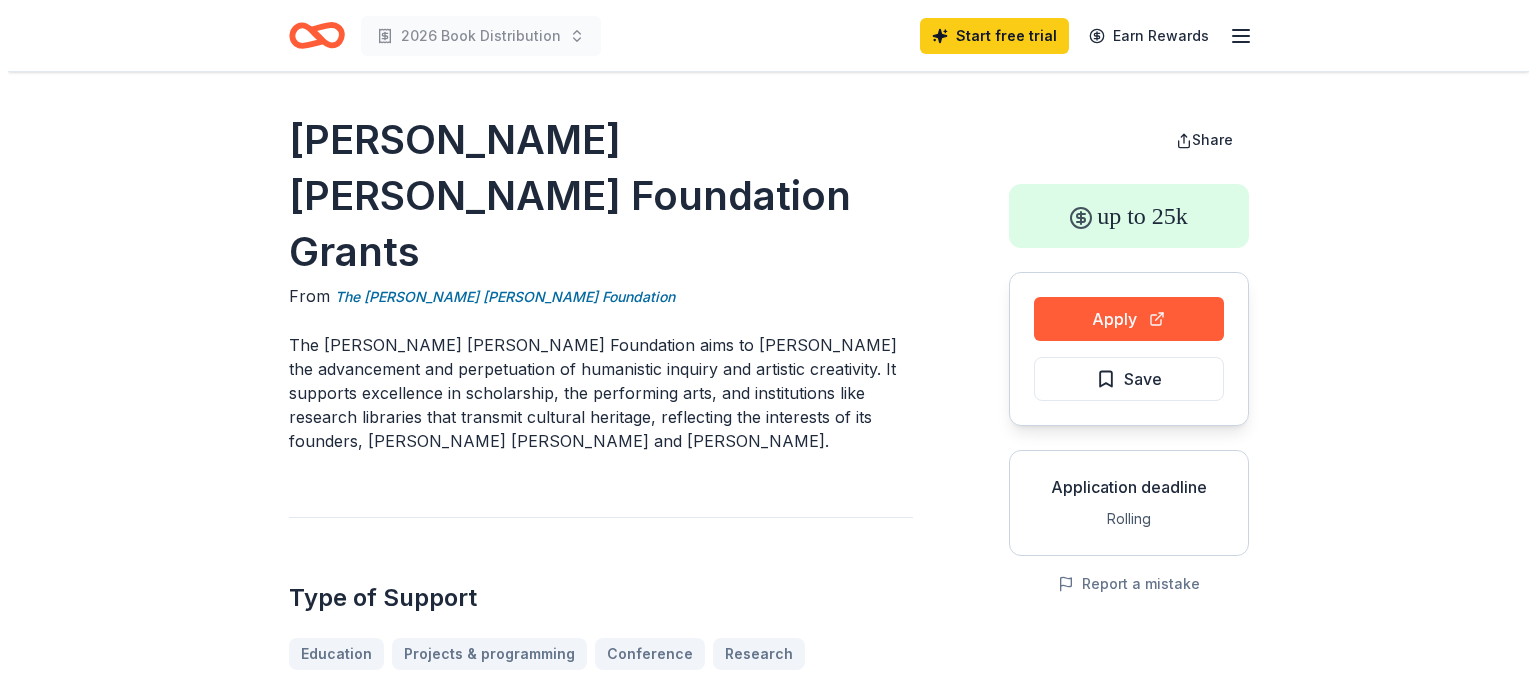 scroll, scrollTop: 0, scrollLeft: 0, axis: both 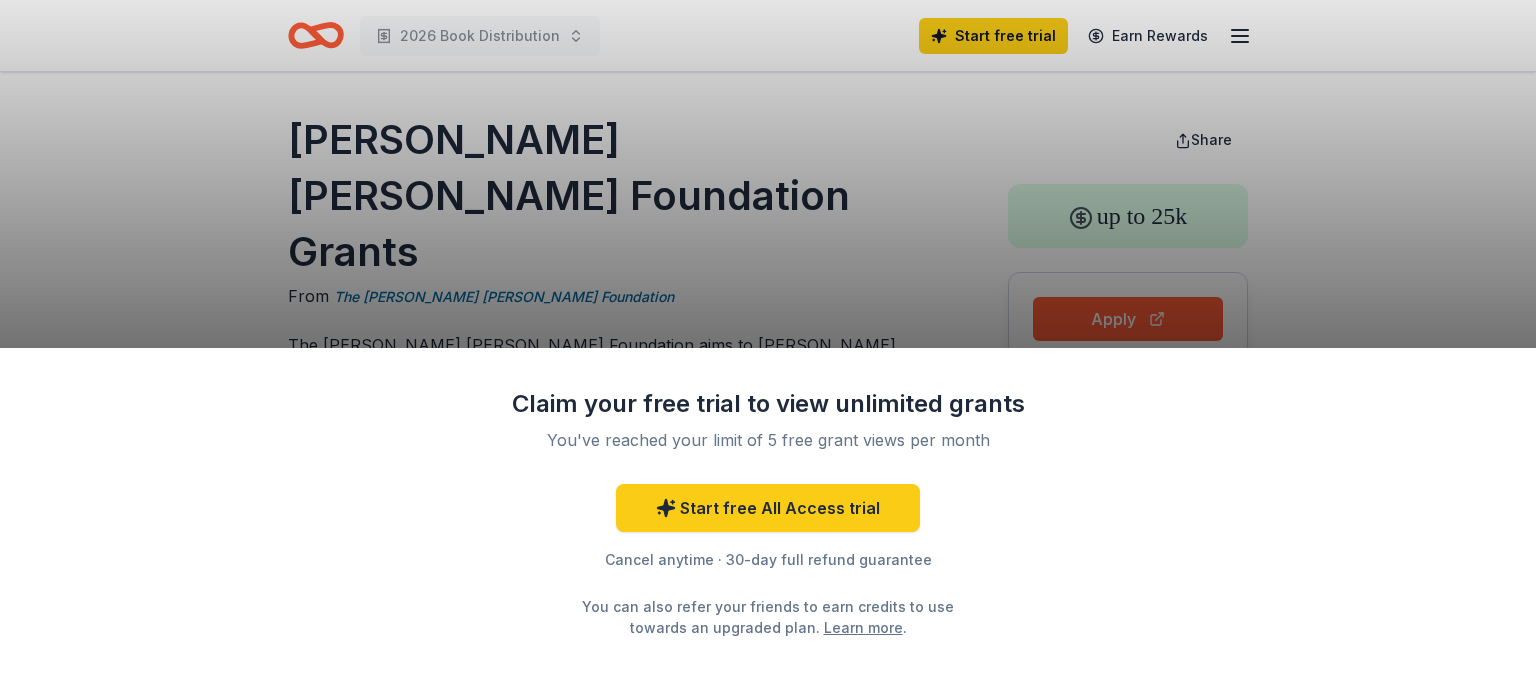 drag, startPoint x: 590, startPoint y: 286, endPoint x: 695, endPoint y: 331, distance: 114.236595 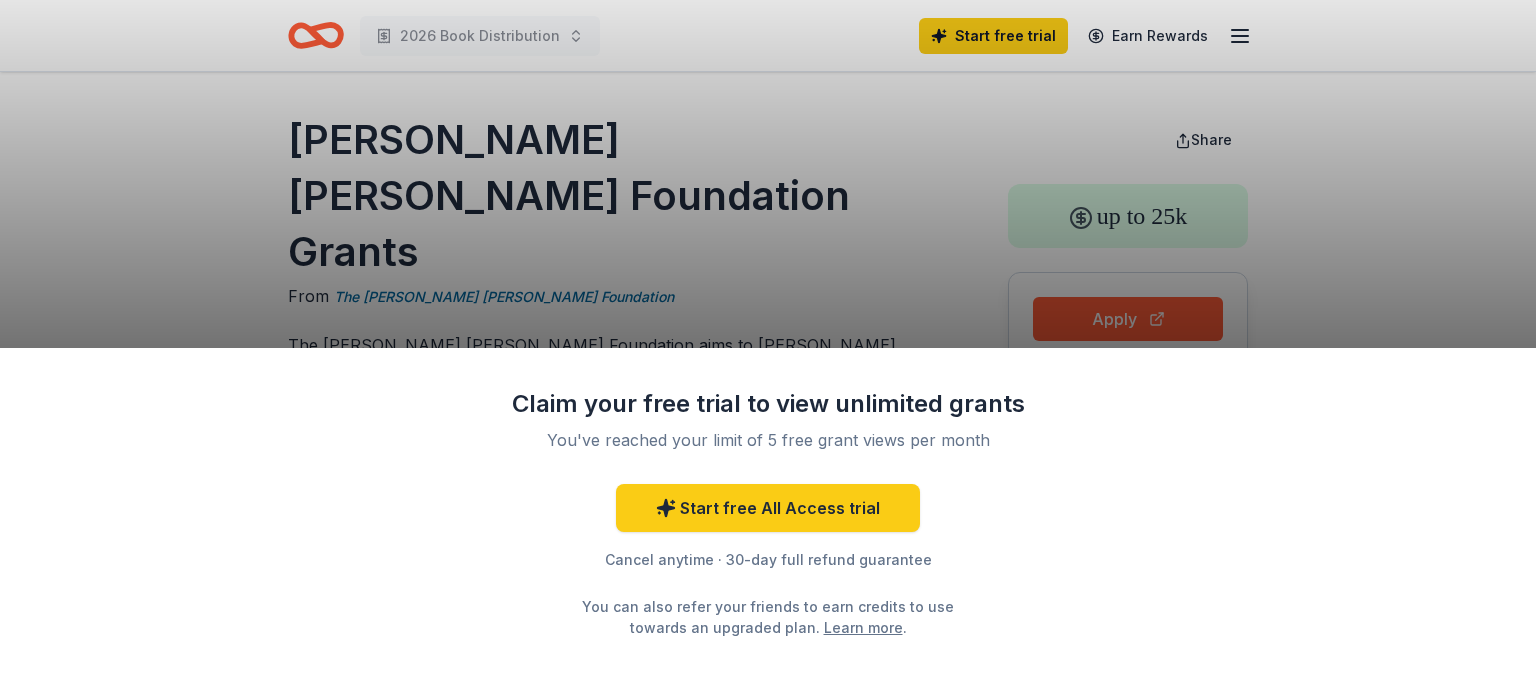 click on "Claim your free trial to view unlimited grants" at bounding box center (768, 404) 